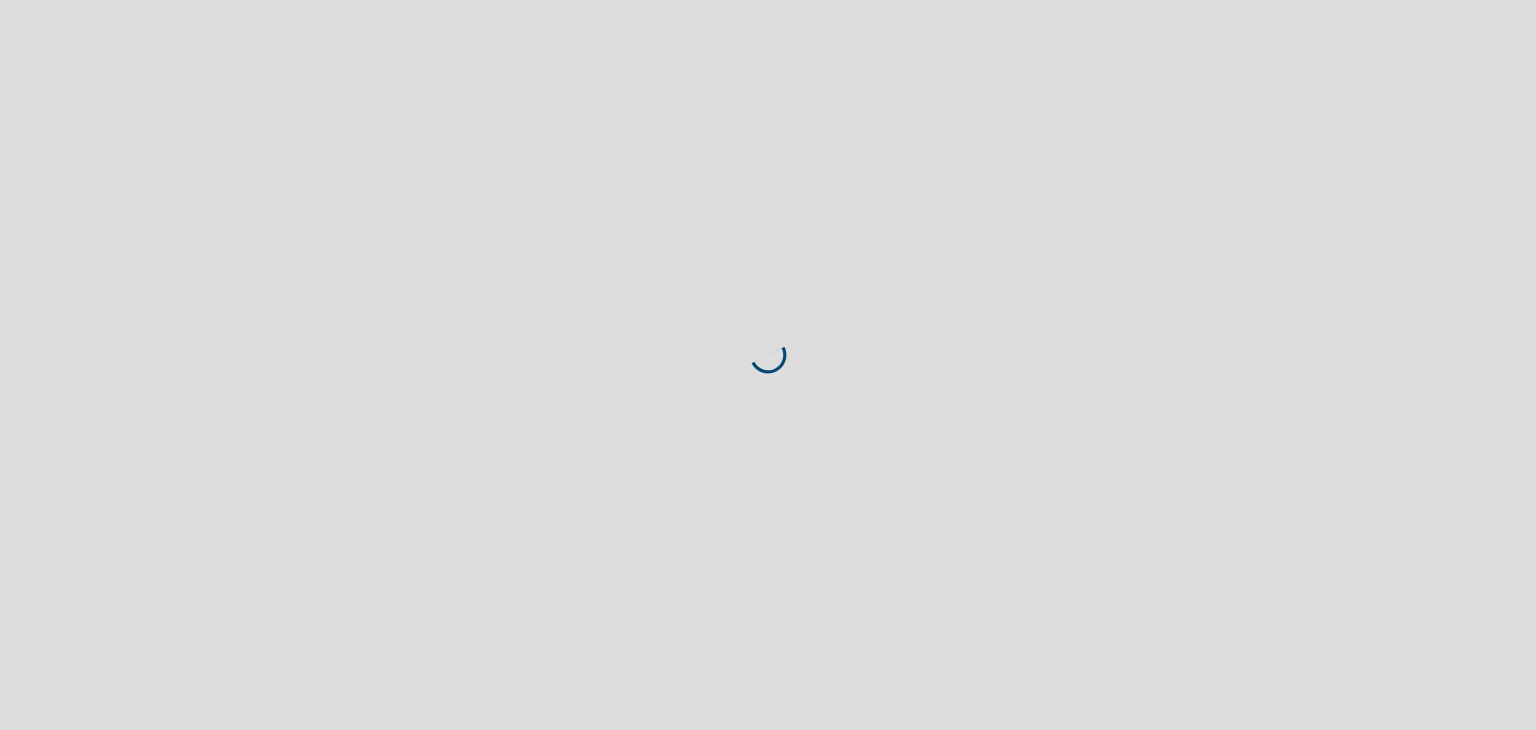 scroll, scrollTop: 0, scrollLeft: 0, axis: both 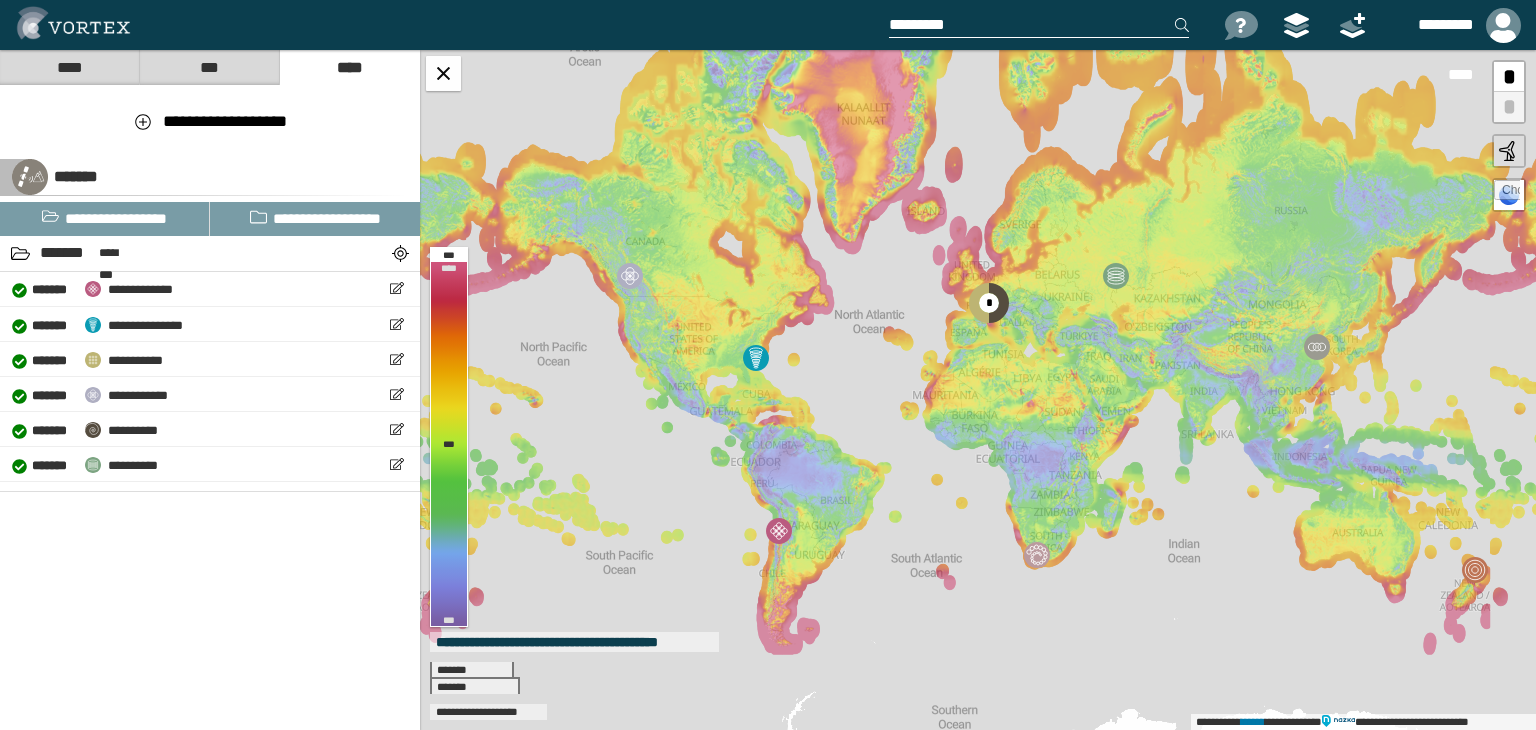 click at bounding box center (1039, 25) 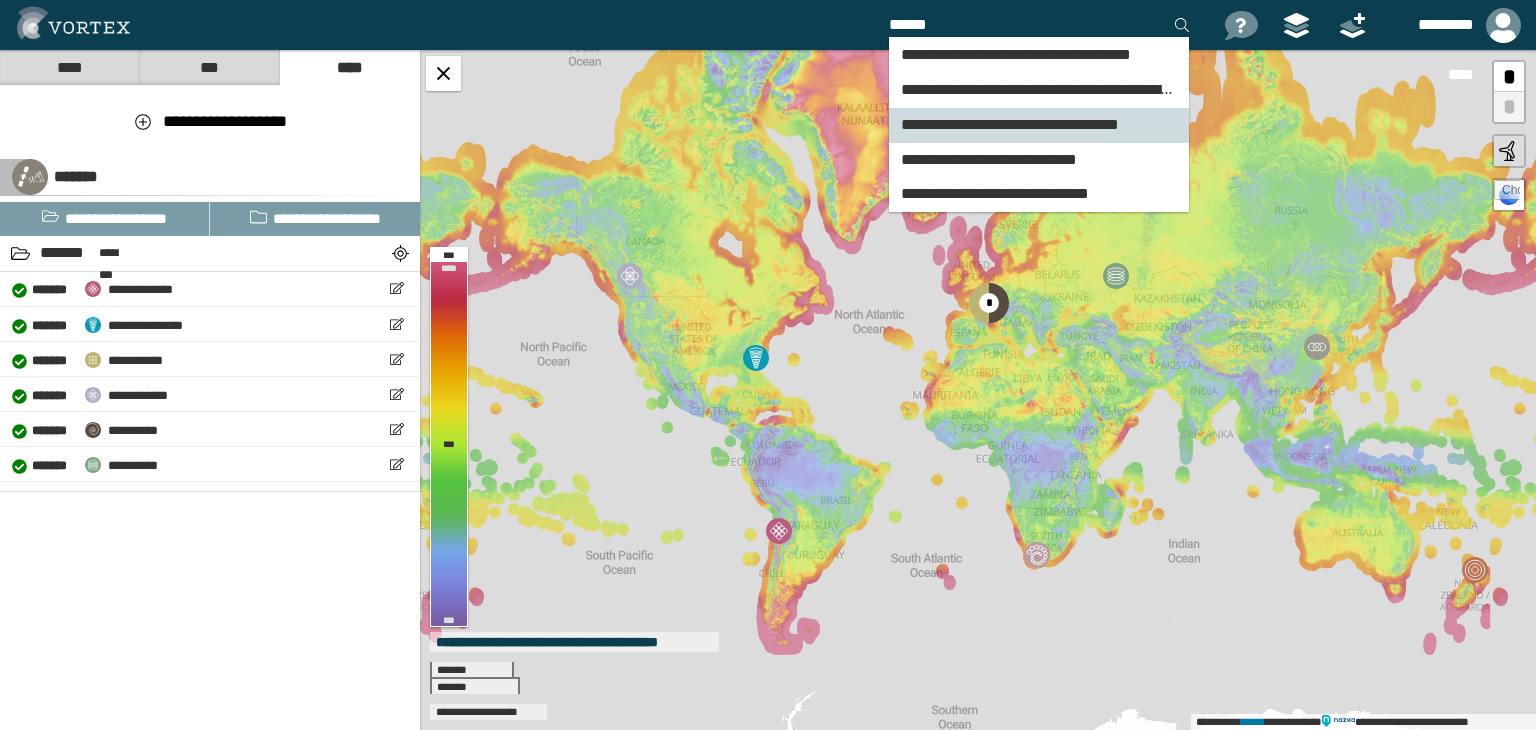 click on "**********" at bounding box center (1016, 54) 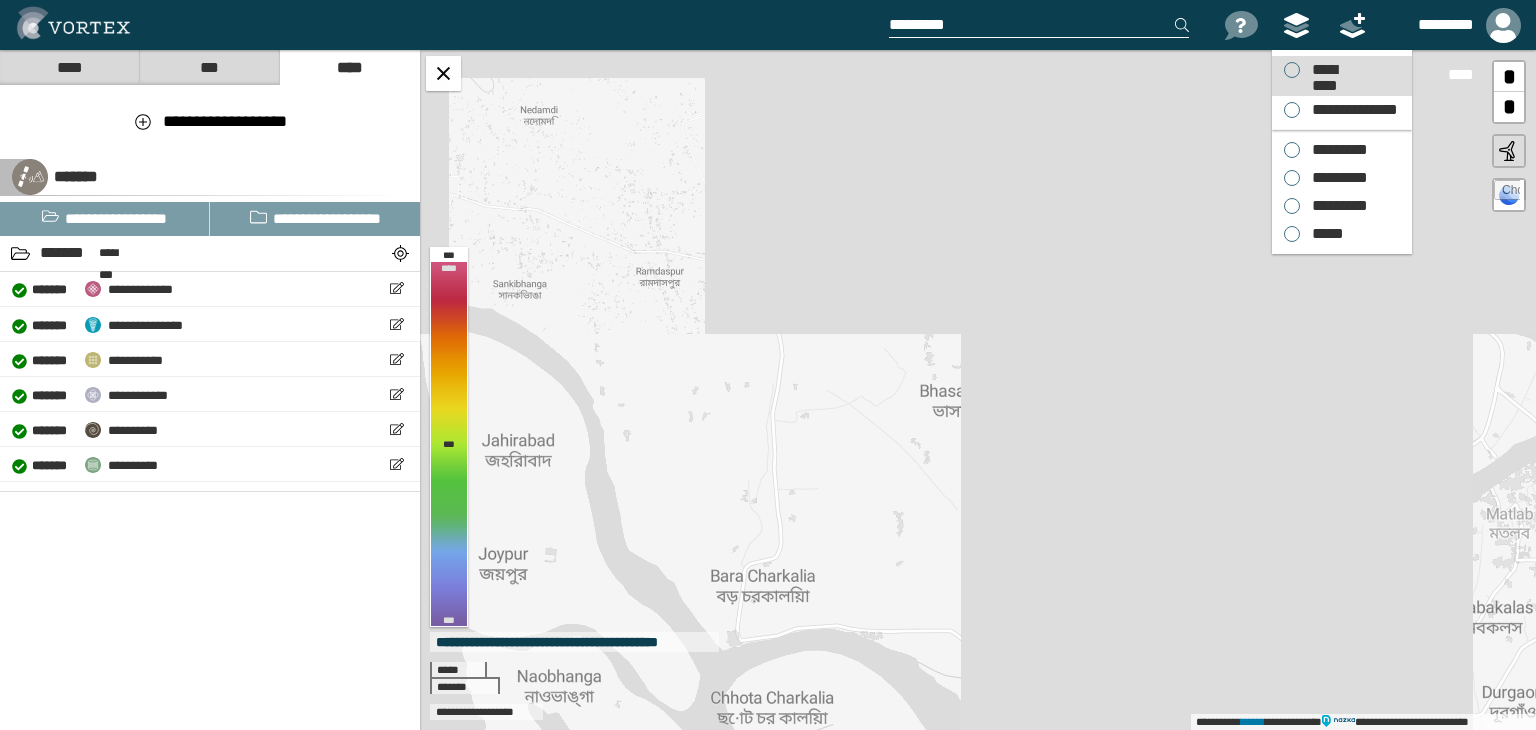 click on "*********" at bounding box center [1324, 70] 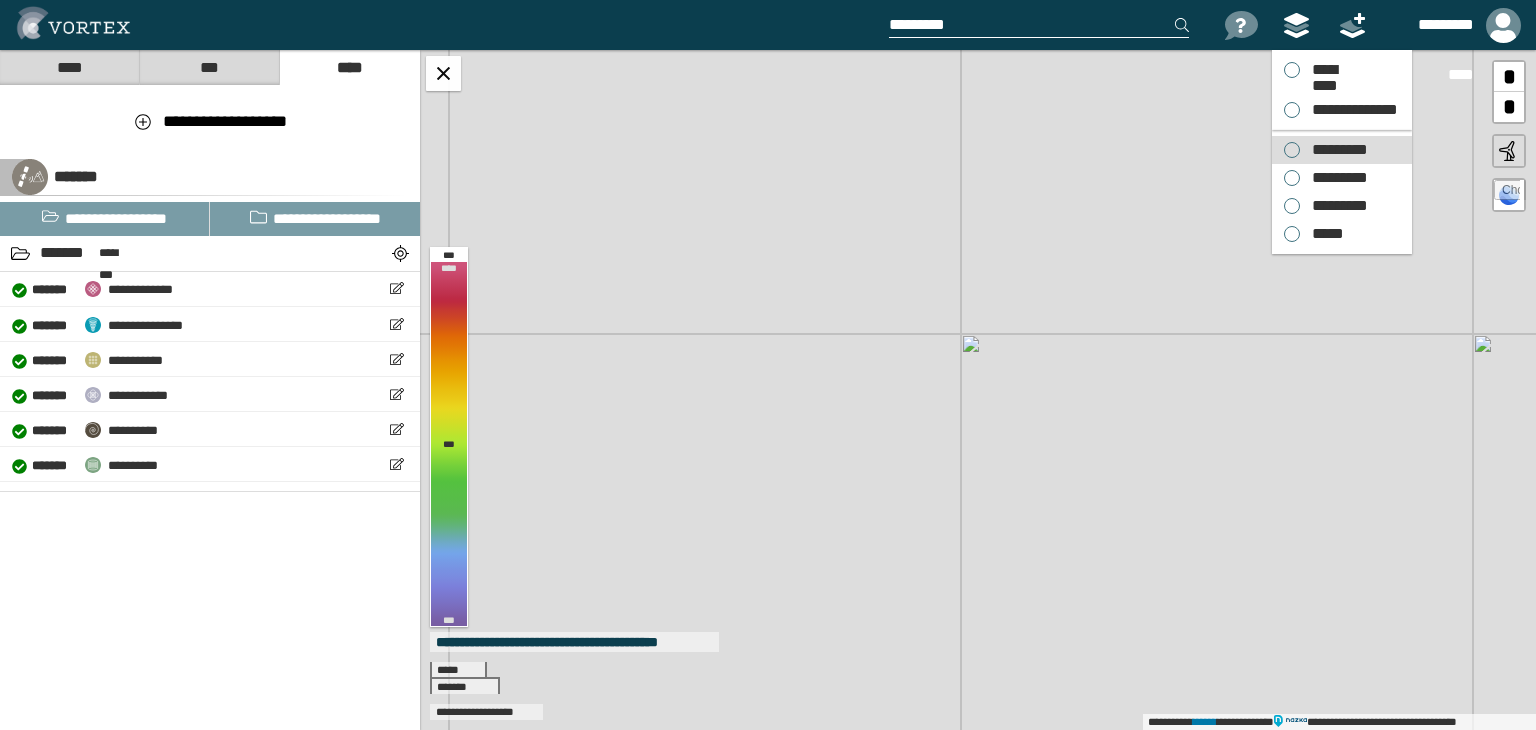 click on "*********" at bounding box center [1335, 150] 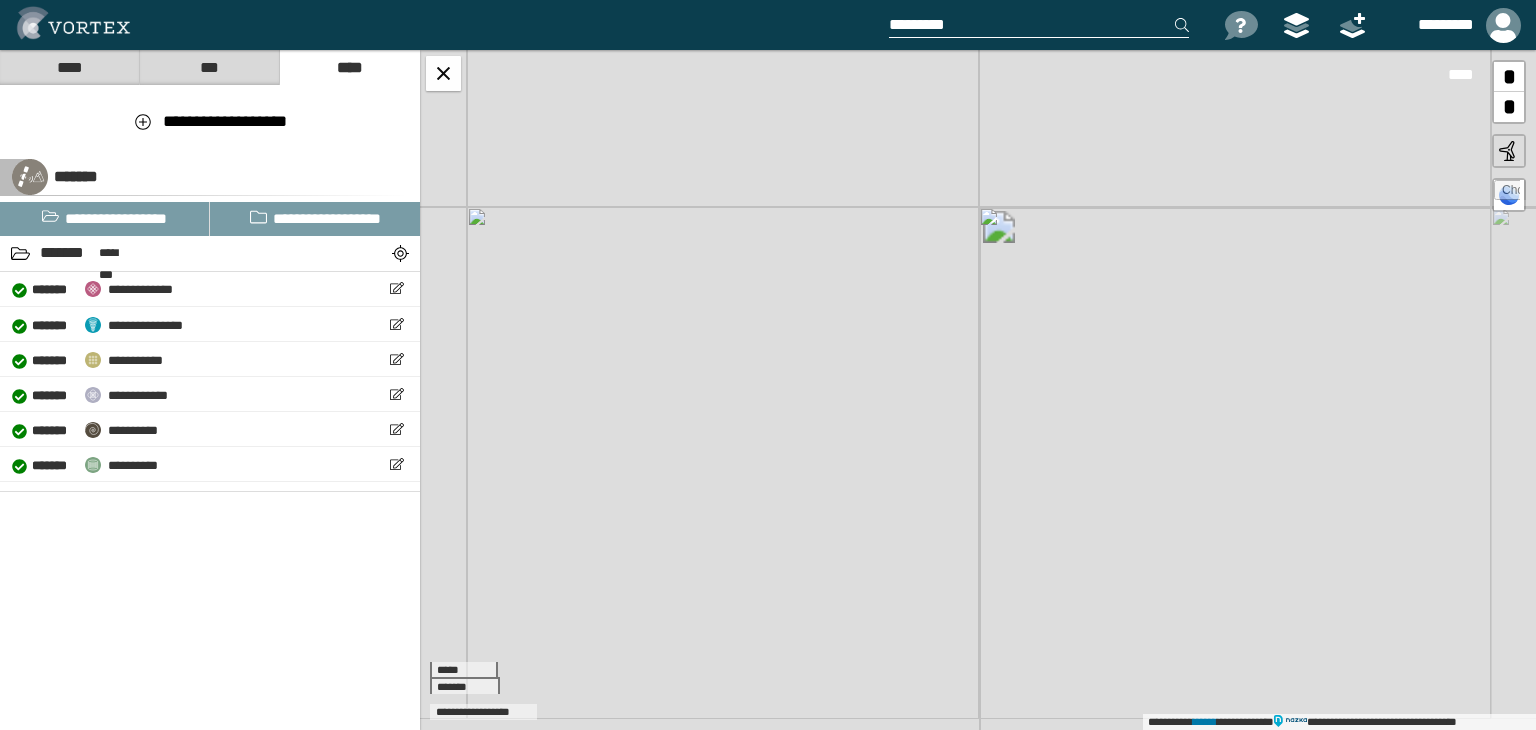 drag, startPoint x: 898, startPoint y: 450, endPoint x: 931, endPoint y: 197, distance: 255.1431 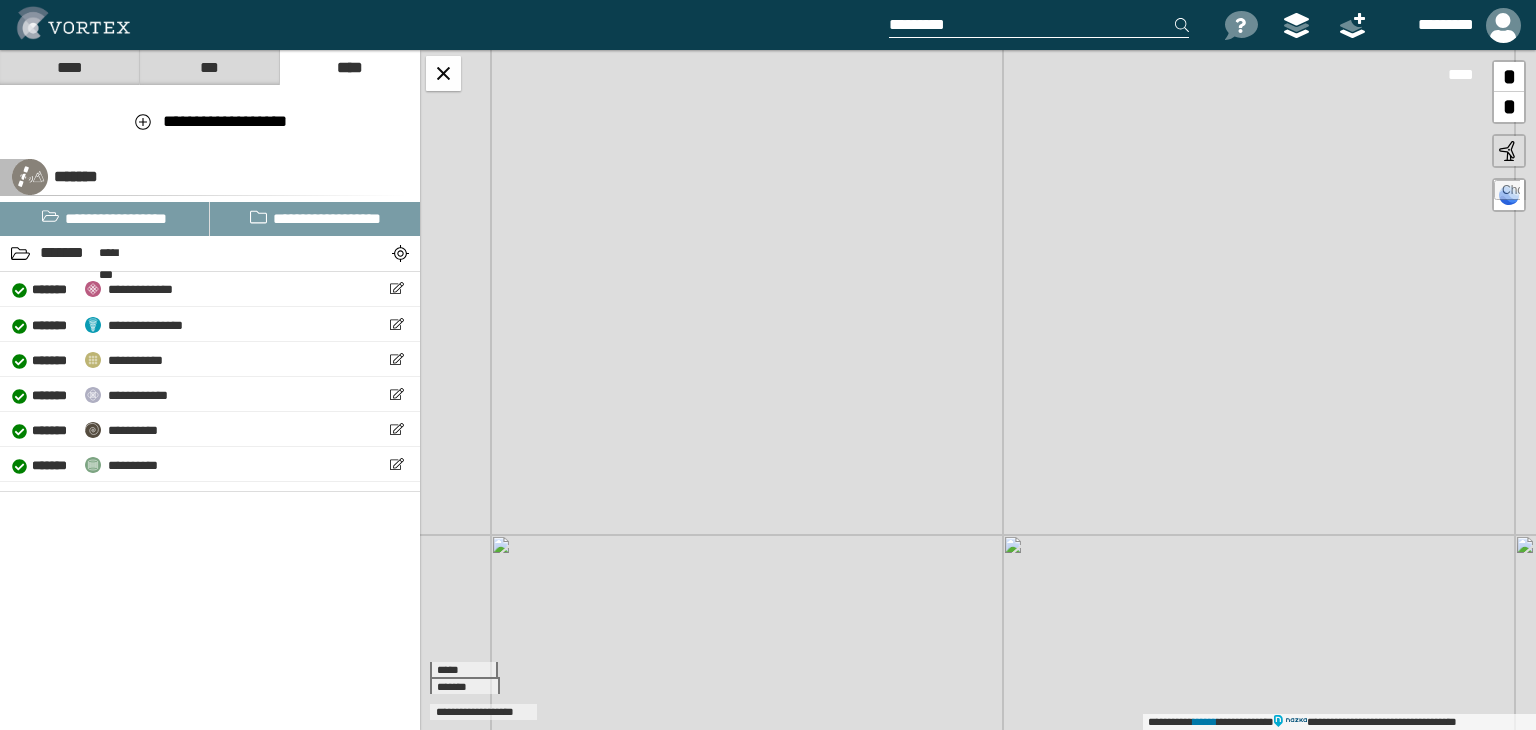 drag, startPoint x: 877, startPoint y: 396, endPoint x: 928, endPoint y: 168, distance: 233.63432 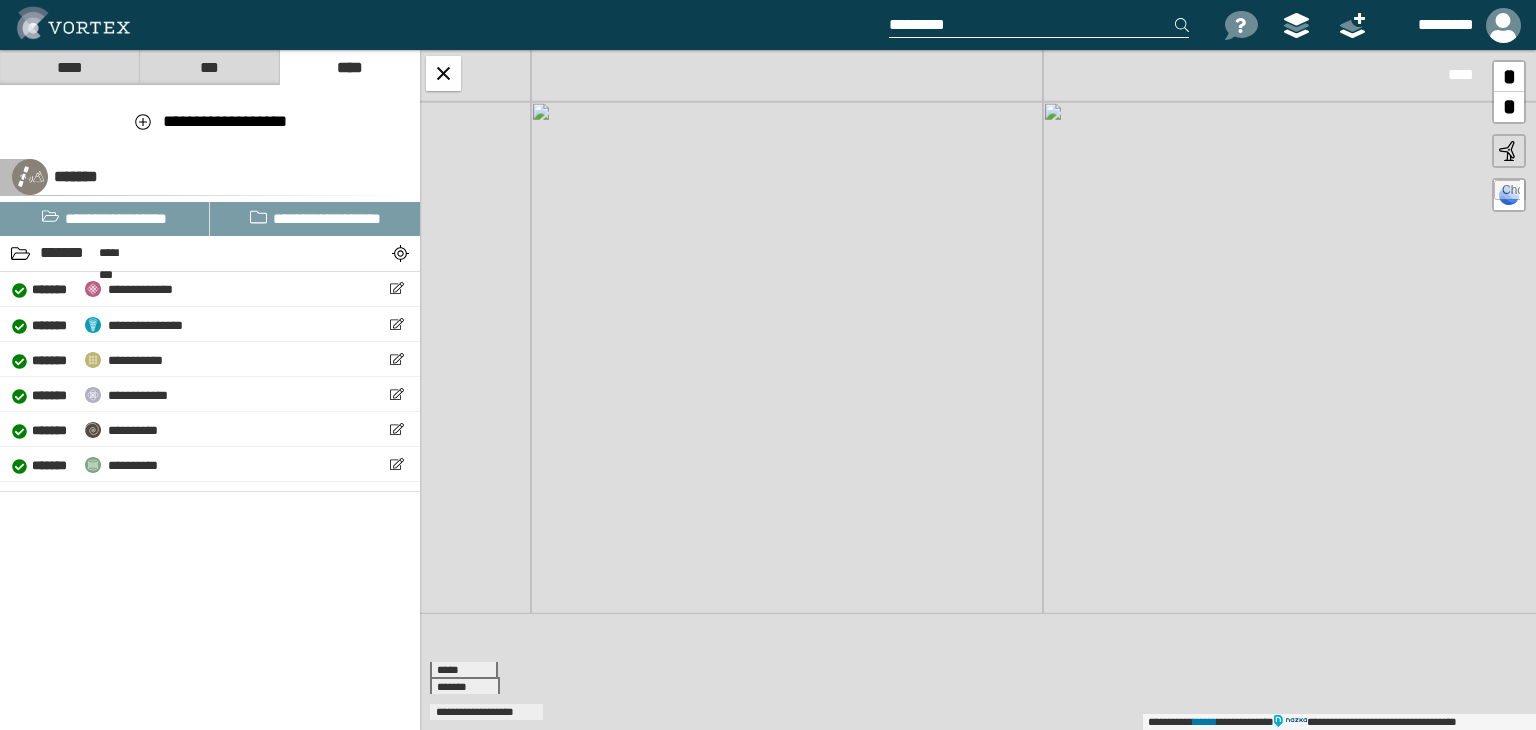 drag, startPoint x: 892, startPoint y: 481, endPoint x: 883, endPoint y: 262, distance: 219.18486 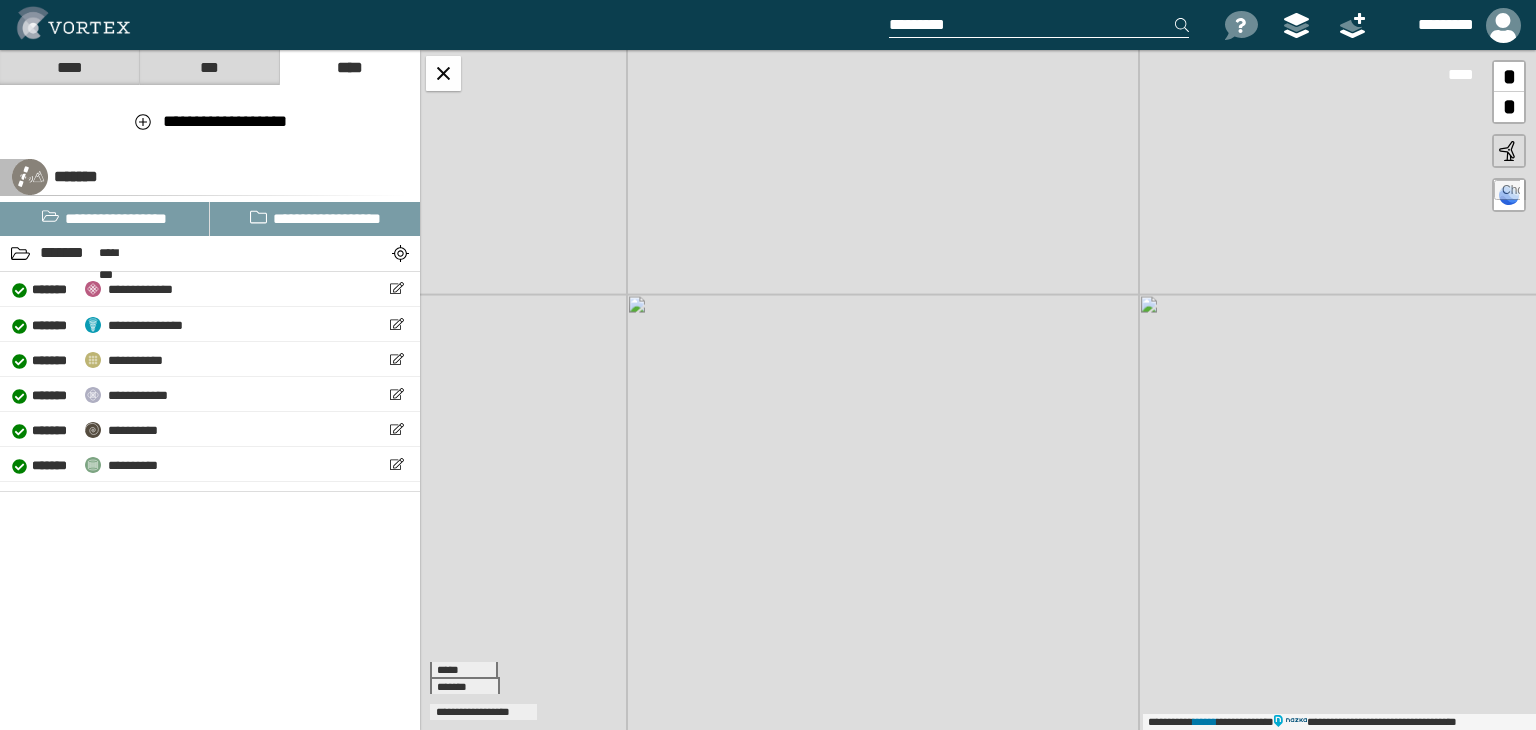 drag, startPoint x: 858, startPoint y: 390, endPoint x: 956, endPoint y: 53, distance: 350.9601 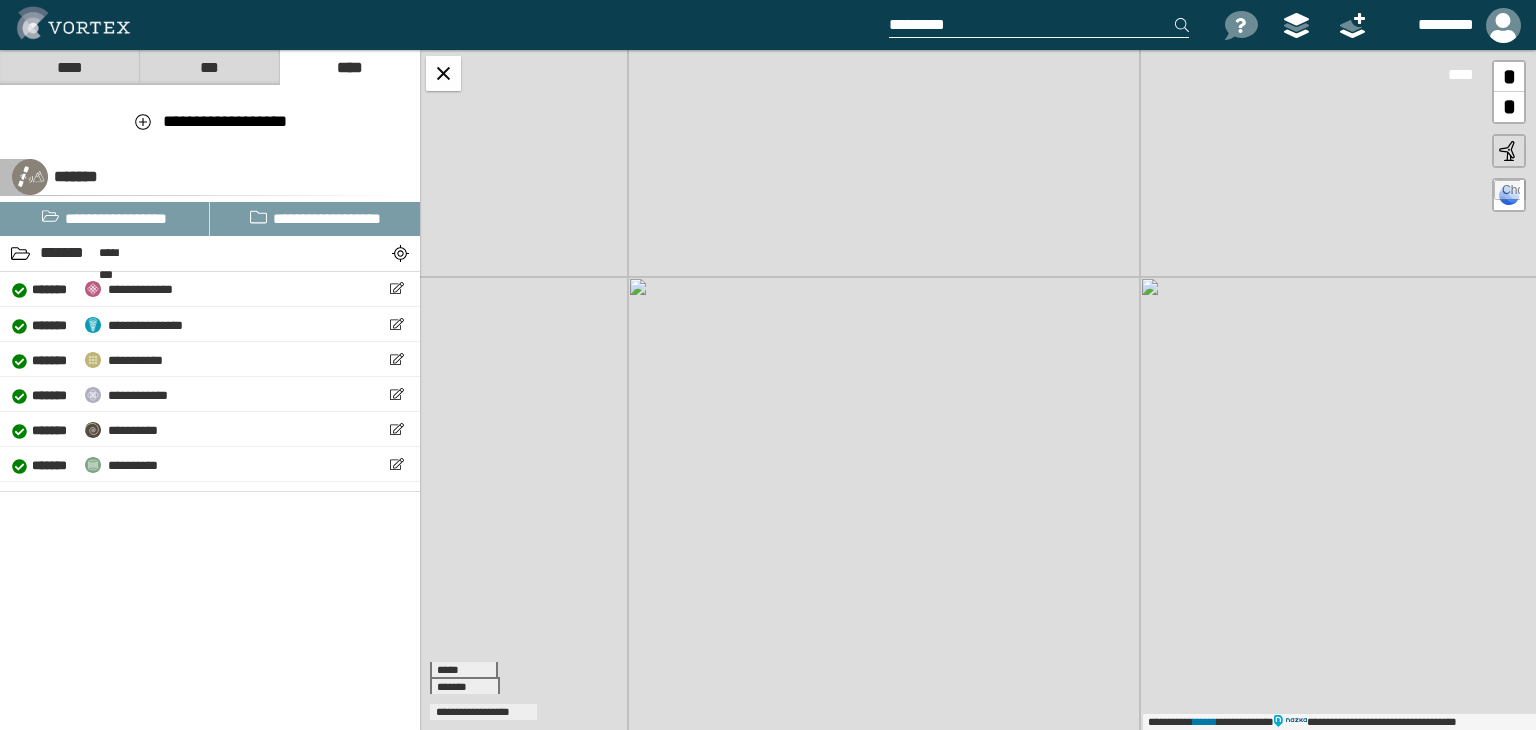 click at bounding box center [1039, 25] 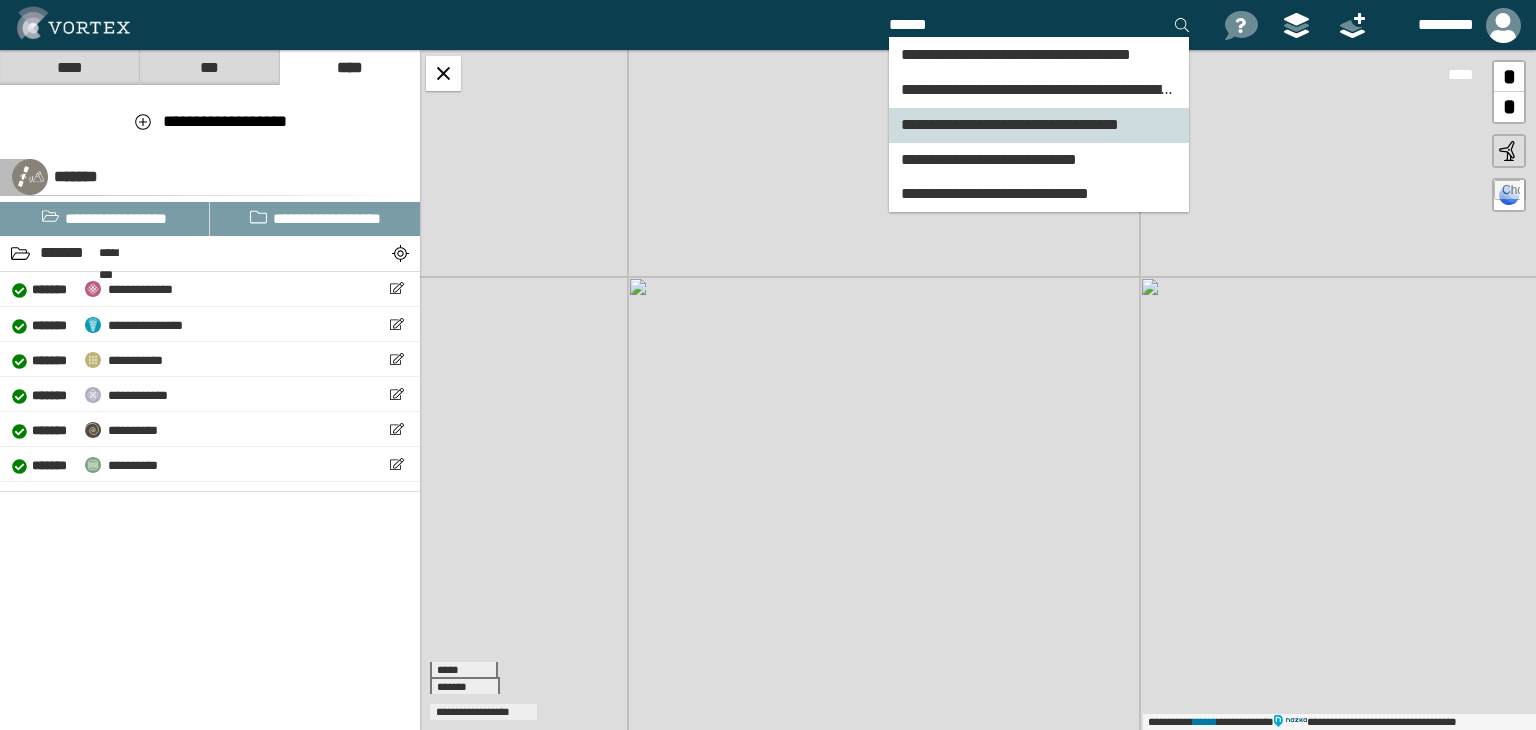 click on "**********" at bounding box center [1016, 54] 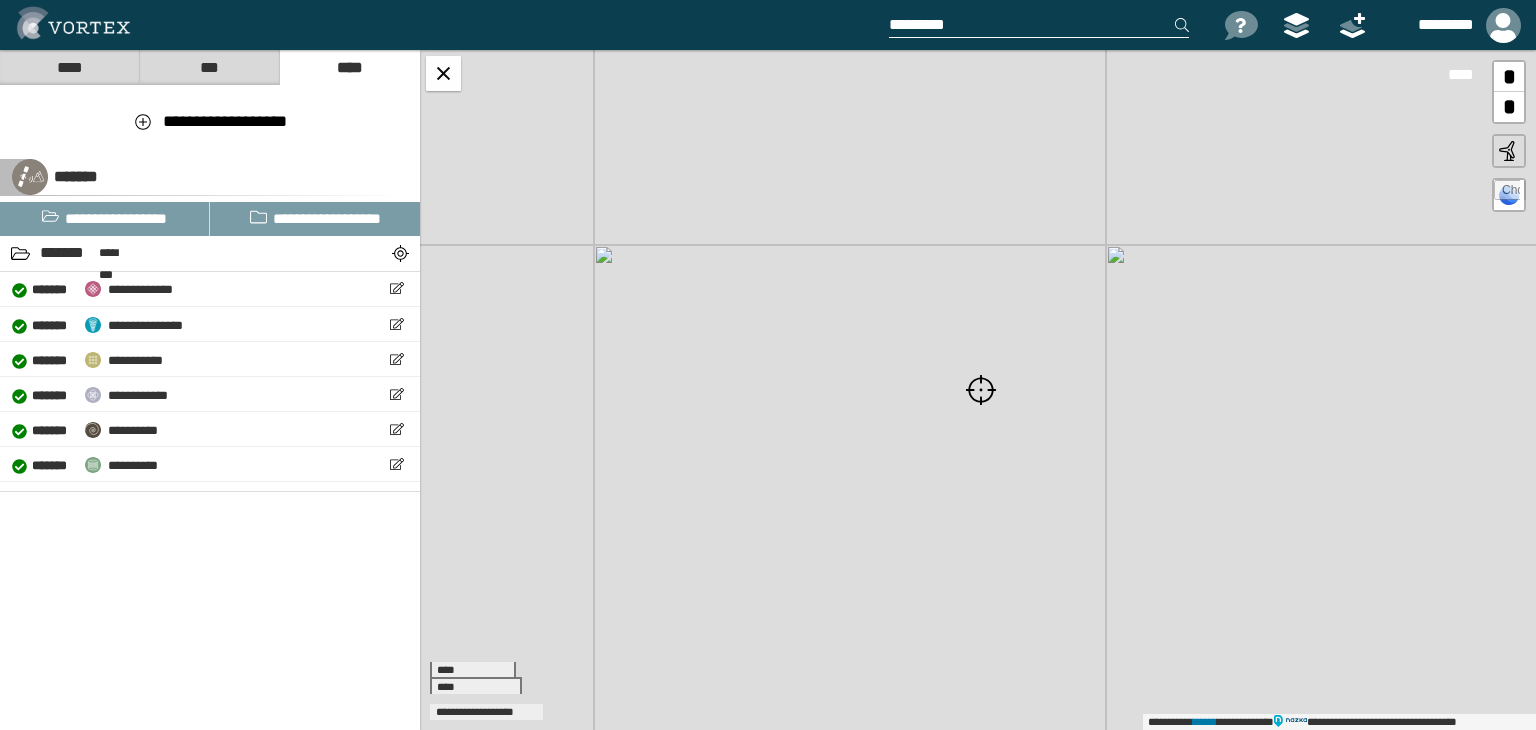 drag, startPoint x: 899, startPoint y: 536, endPoint x: 959, endPoint y: 208, distance: 333.44266 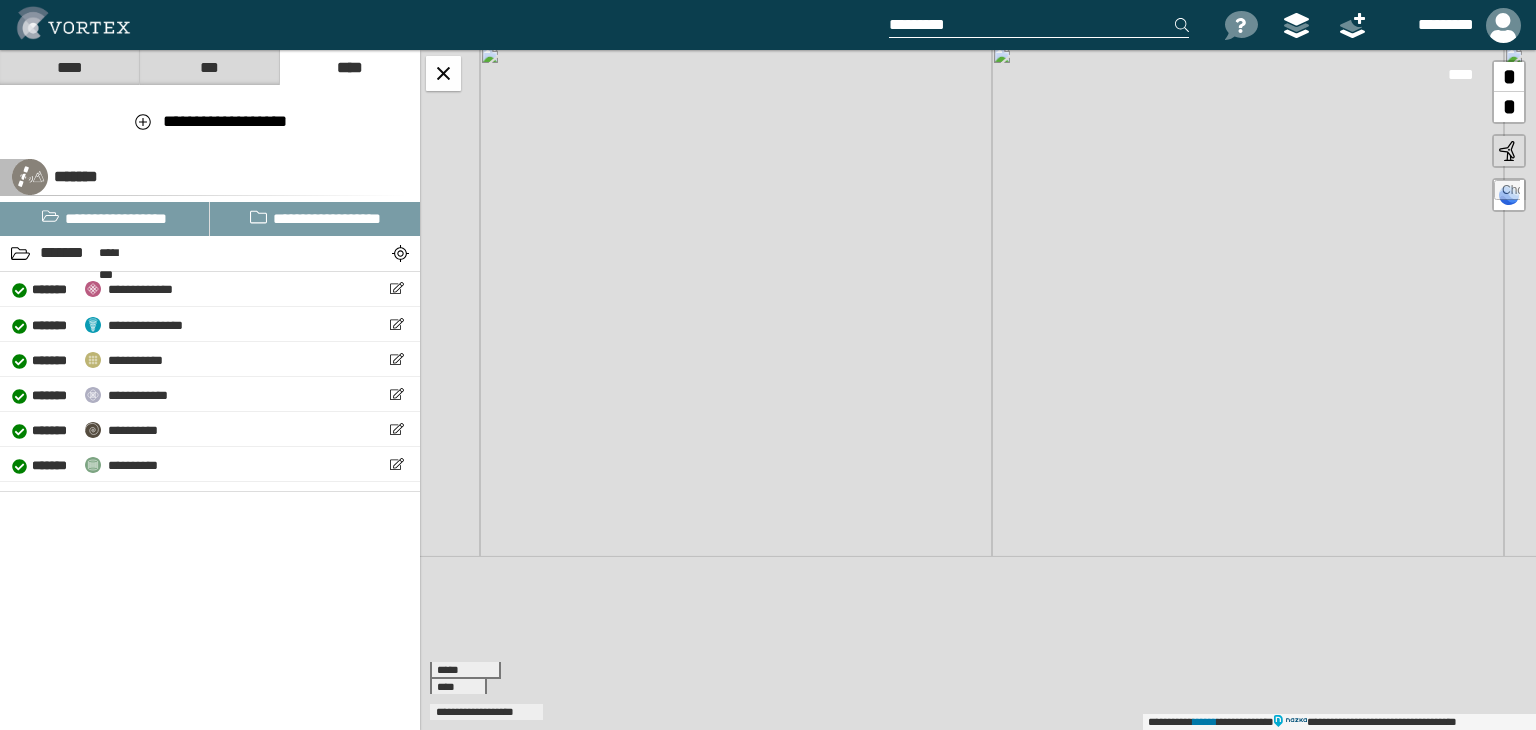 drag, startPoint x: 931, startPoint y: 467, endPoint x: 920, endPoint y: 166, distance: 301.20093 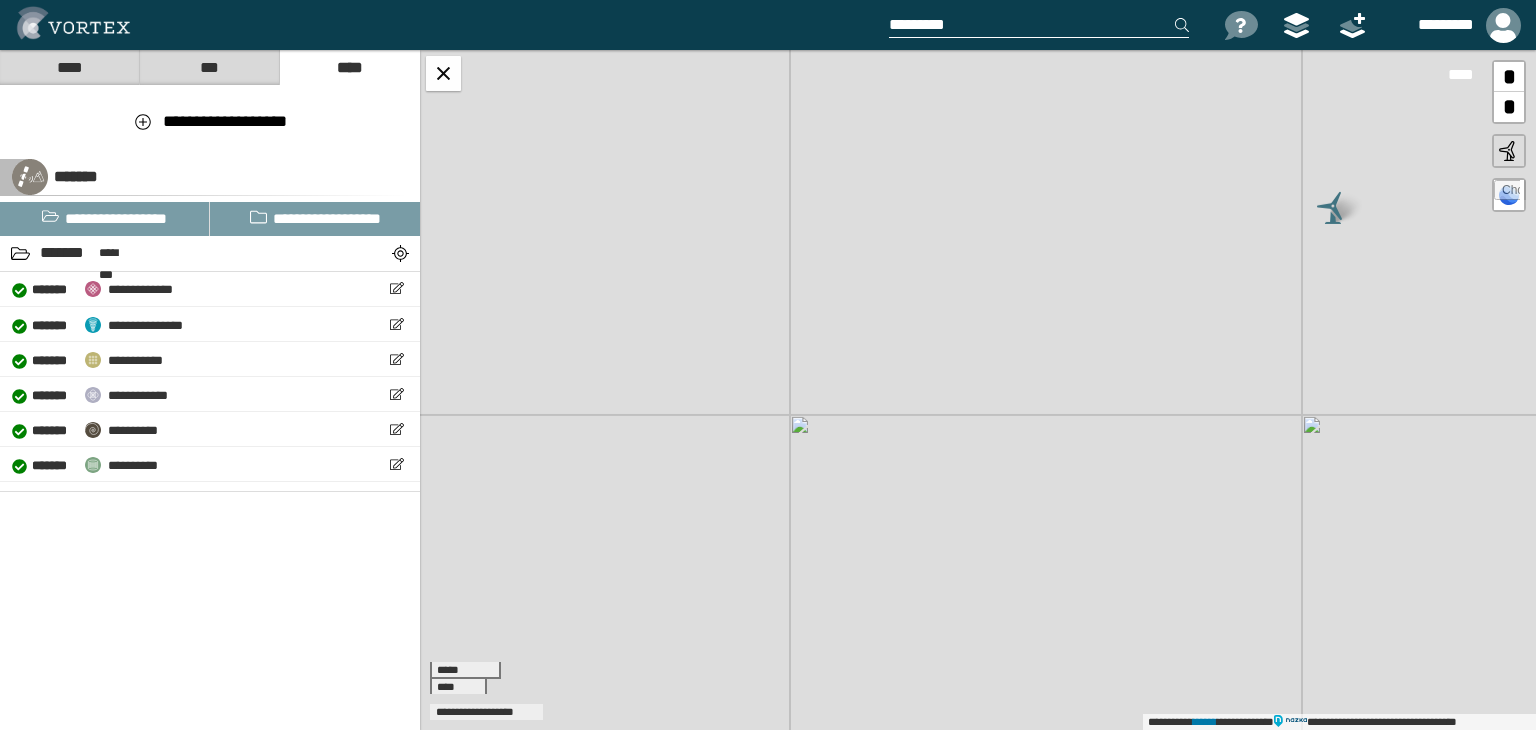 drag, startPoint x: 958, startPoint y: 356, endPoint x: 756, endPoint y: 229, distance: 238.60637 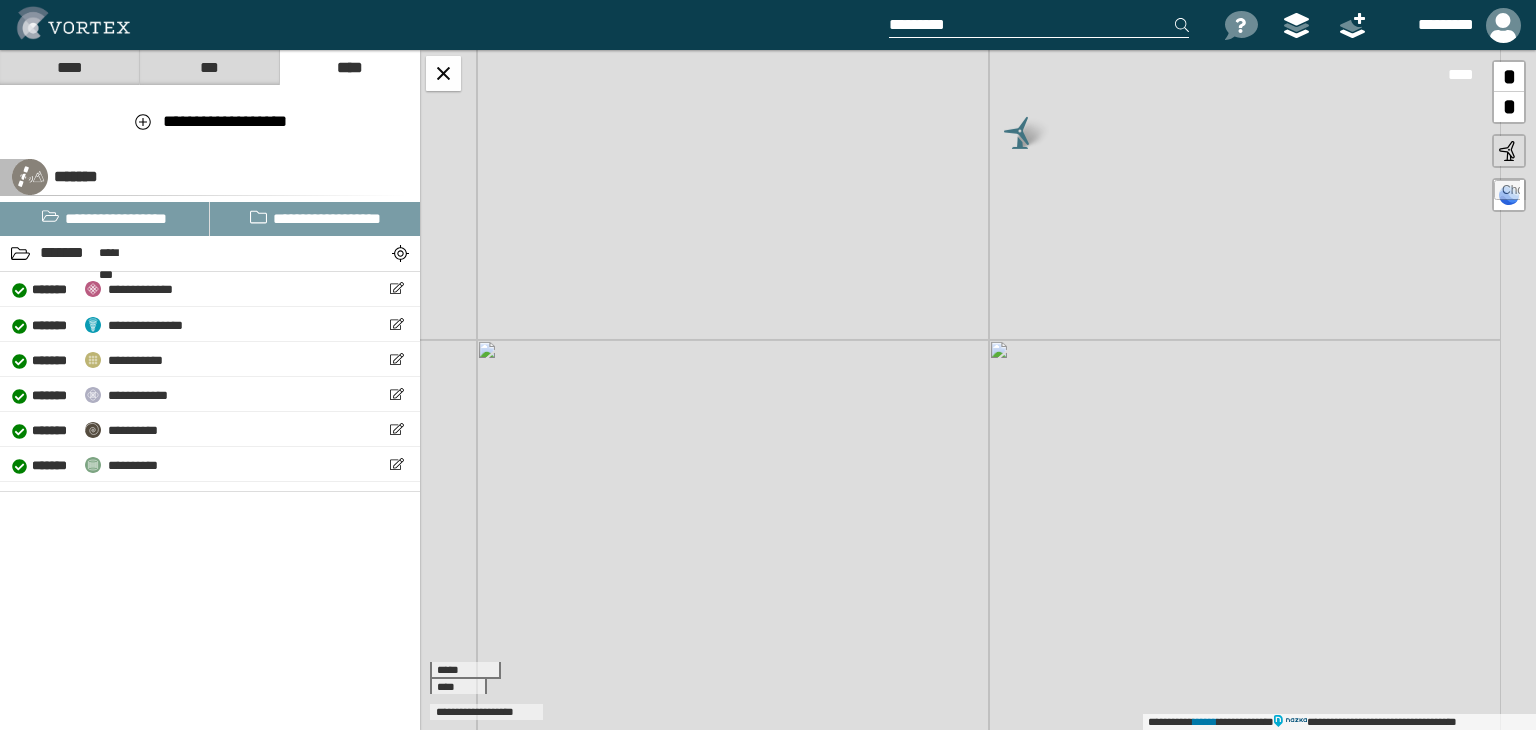 drag, startPoint x: 1021, startPoint y: 337, endPoint x: 673, endPoint y: 246, distance: 359.70126 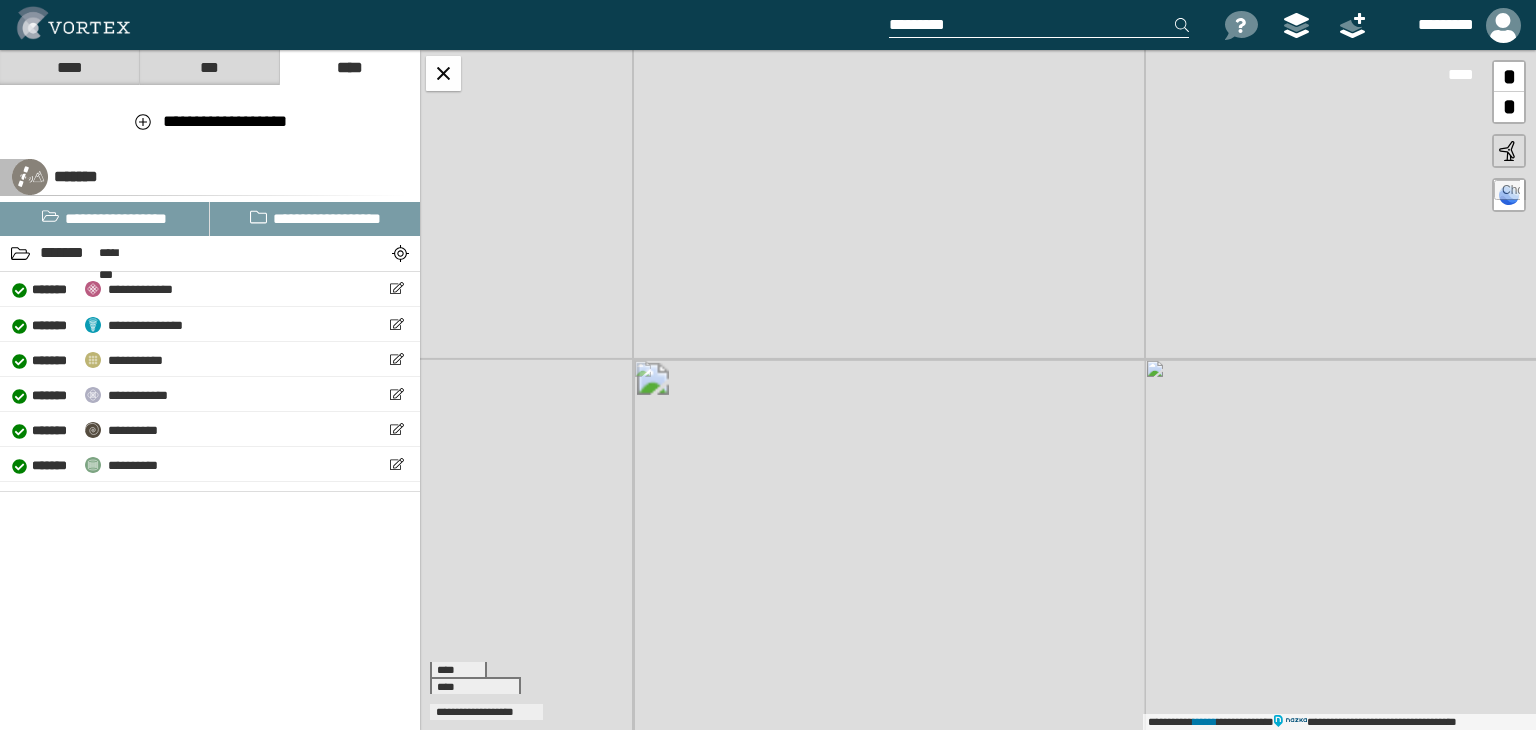 click on "**********" at bounding box center (978, 390) 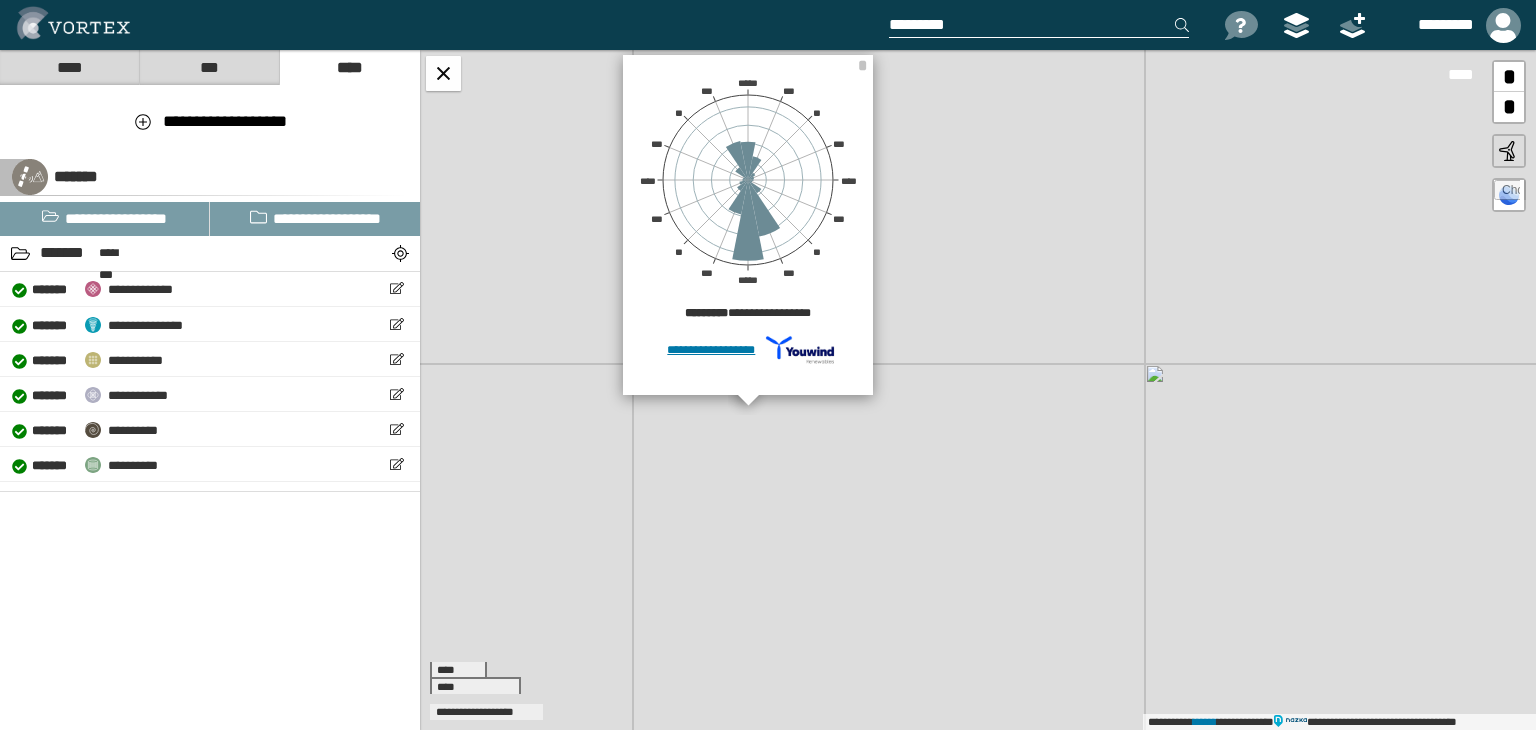 click on "**********" at bounding box center [978, 390] 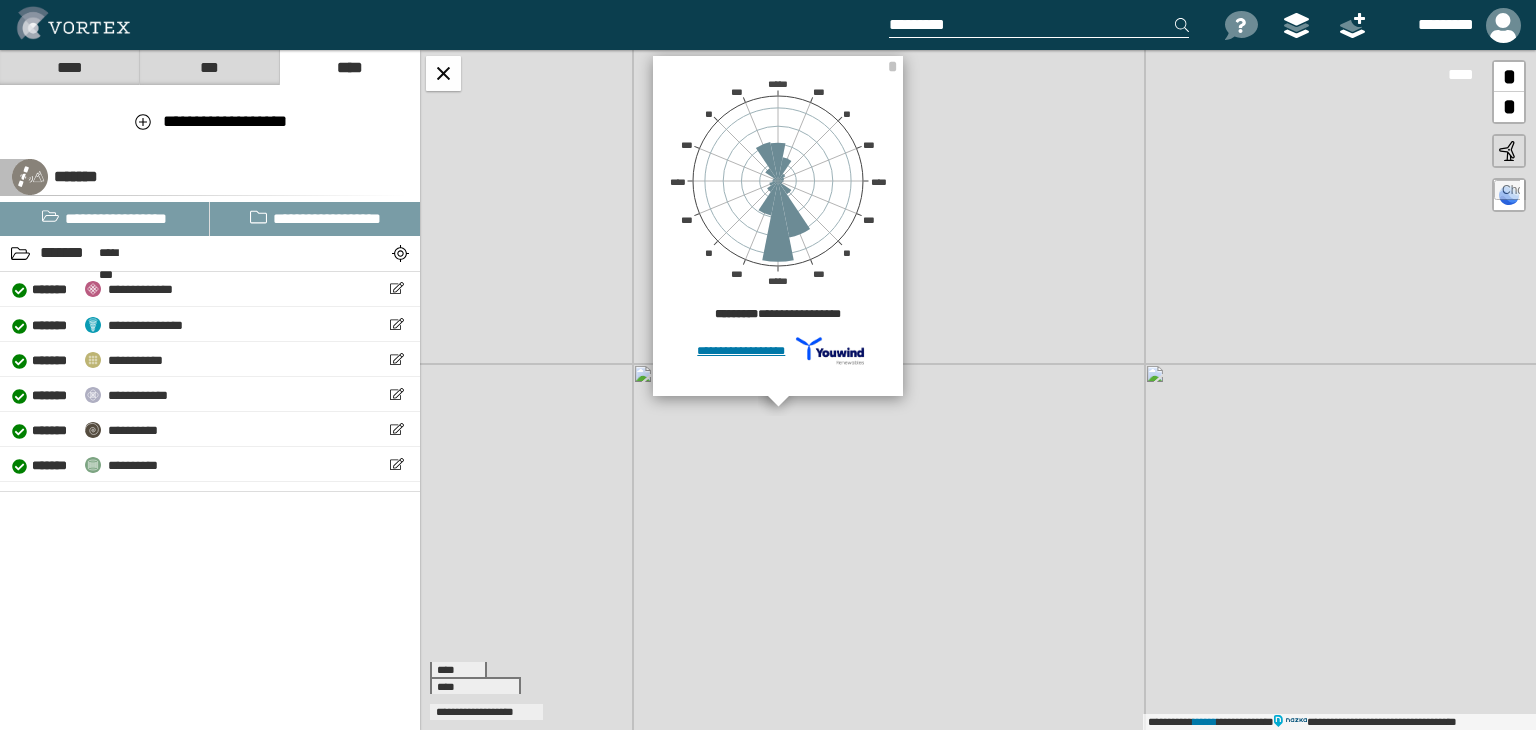 click at bounding box center (1509, 151) 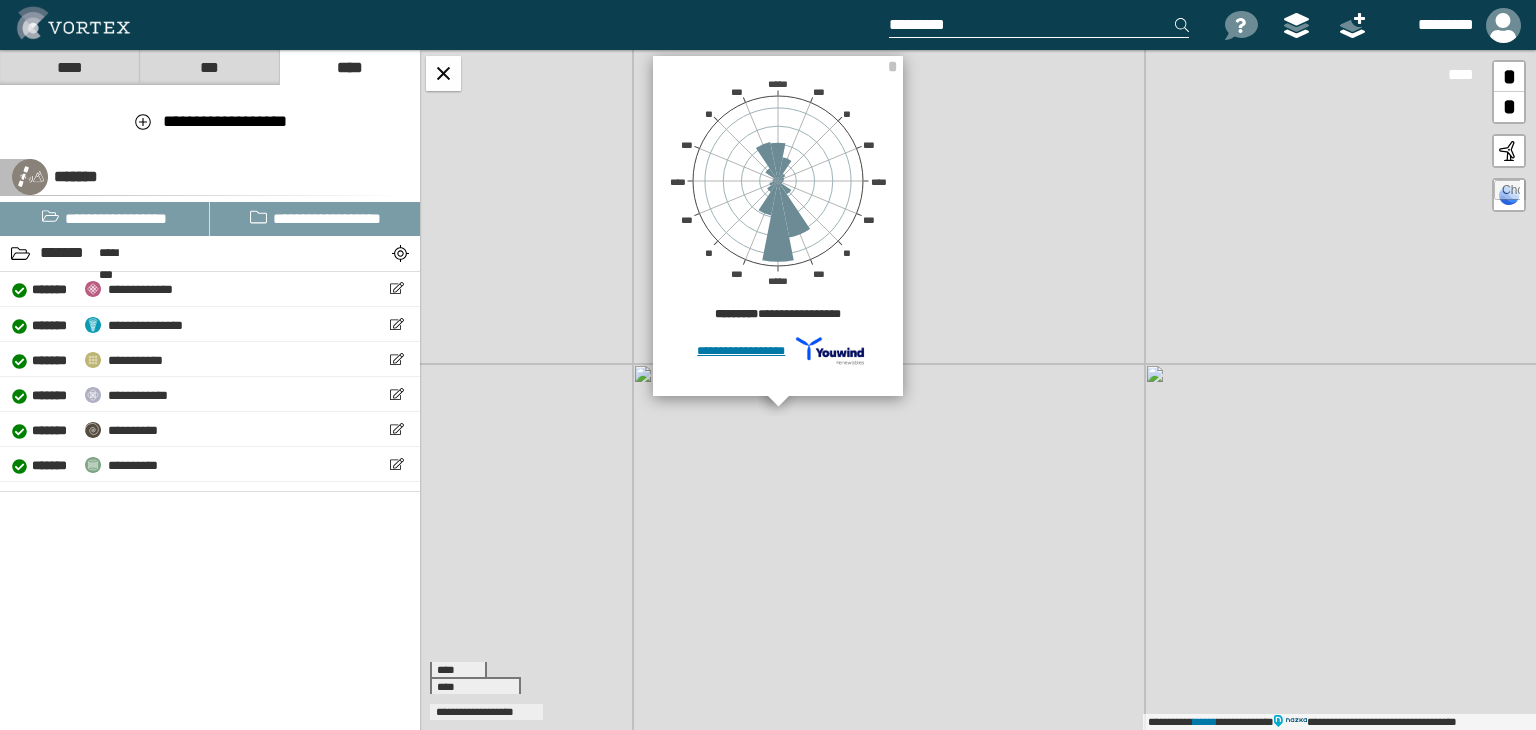 click at bounding box center [1509, 151] 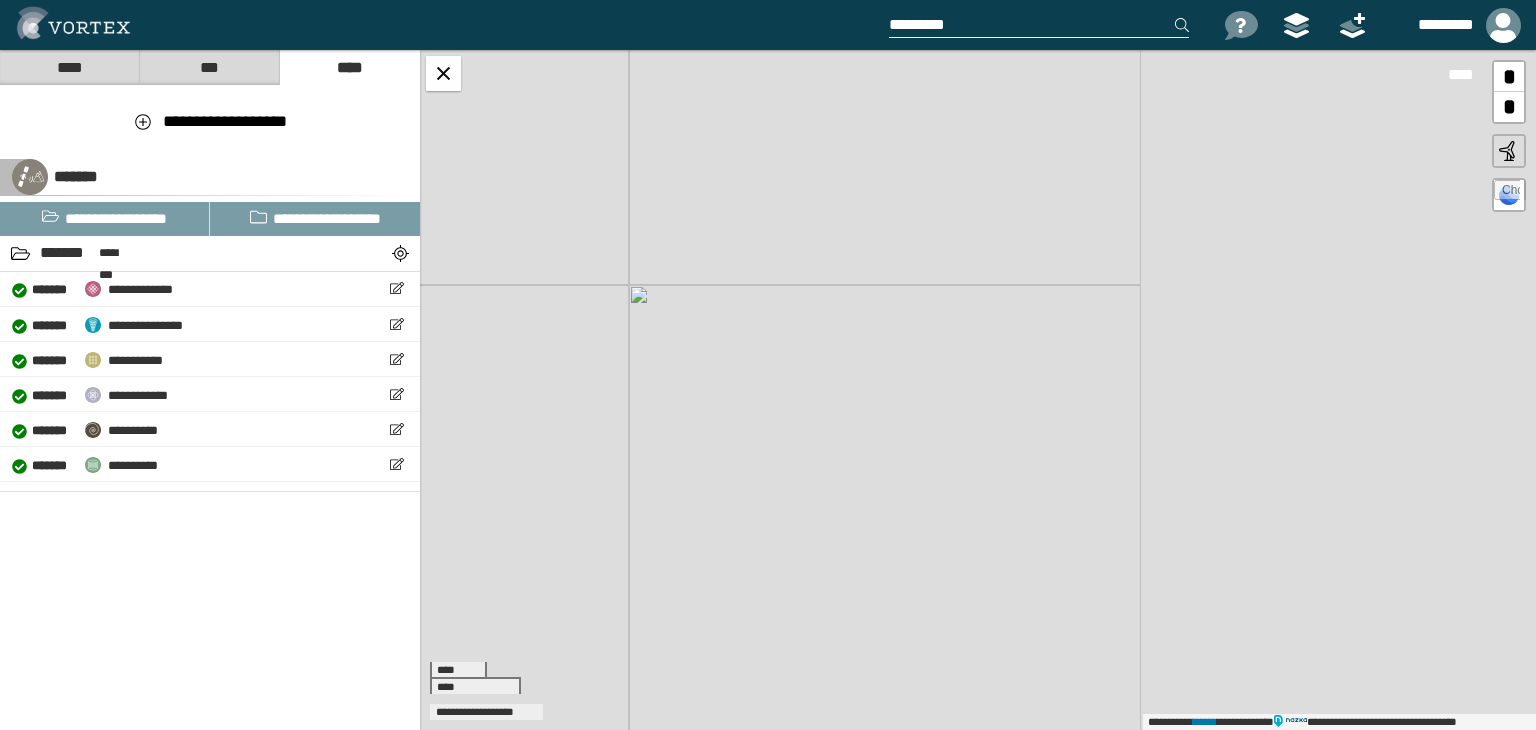 drag, startPoint x: 1000, startPoint y: 528, endPoint x: 439, endPoint y: 435, distance: 568.6563 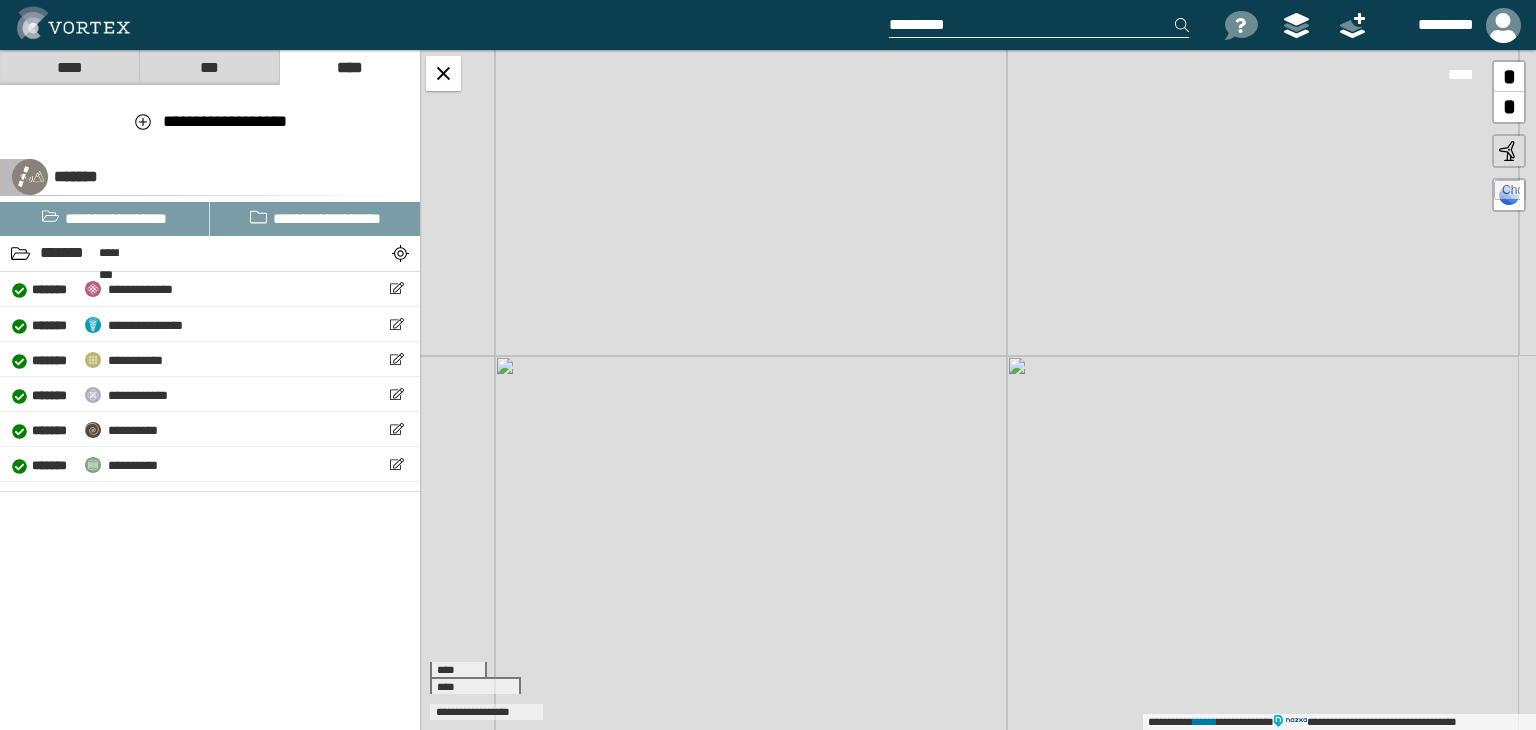 drag, startPoint x: 1002, startPoint y: 402, endPoint x: 976, endPoint y: 471, distance: 73.736015 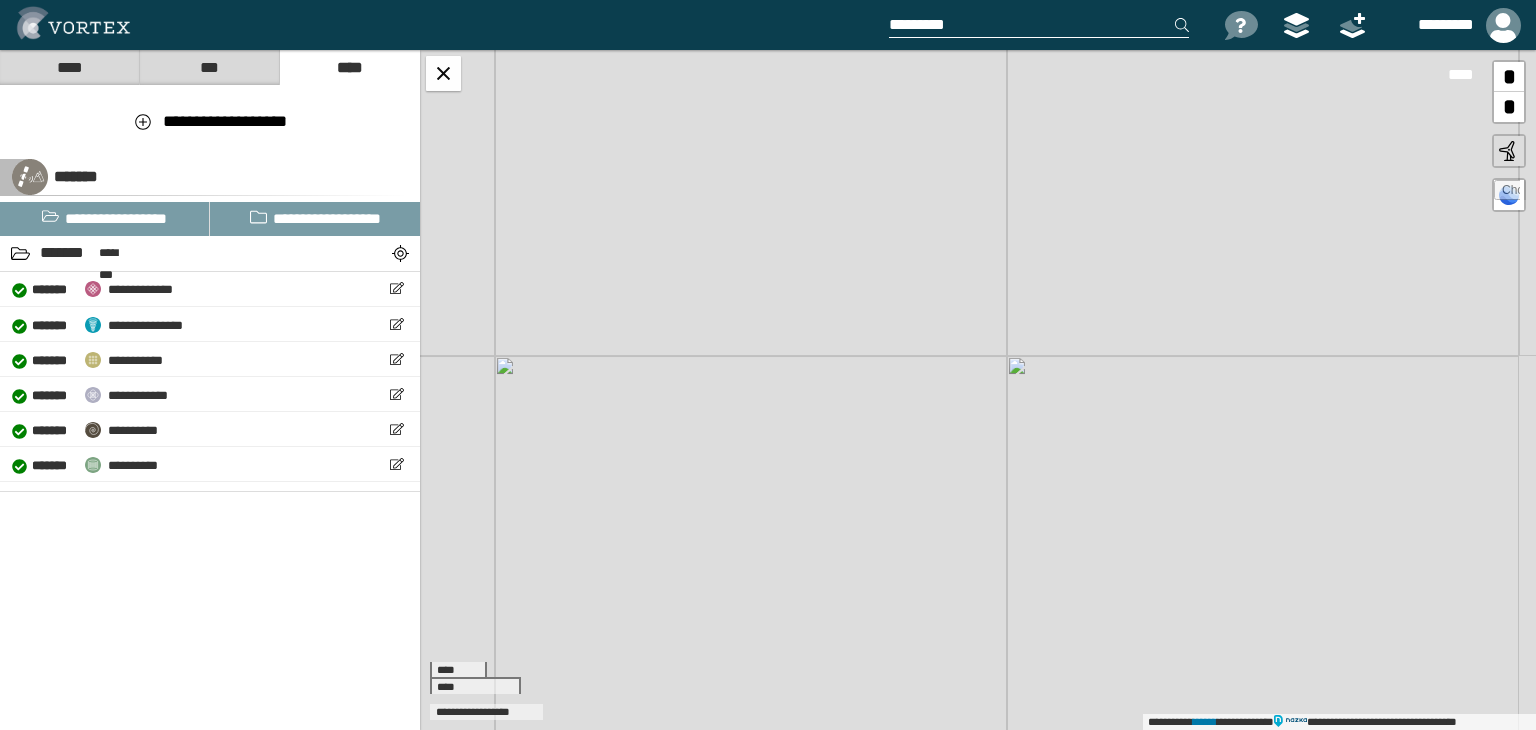 click on "**********" at bounding box center [978, 390] 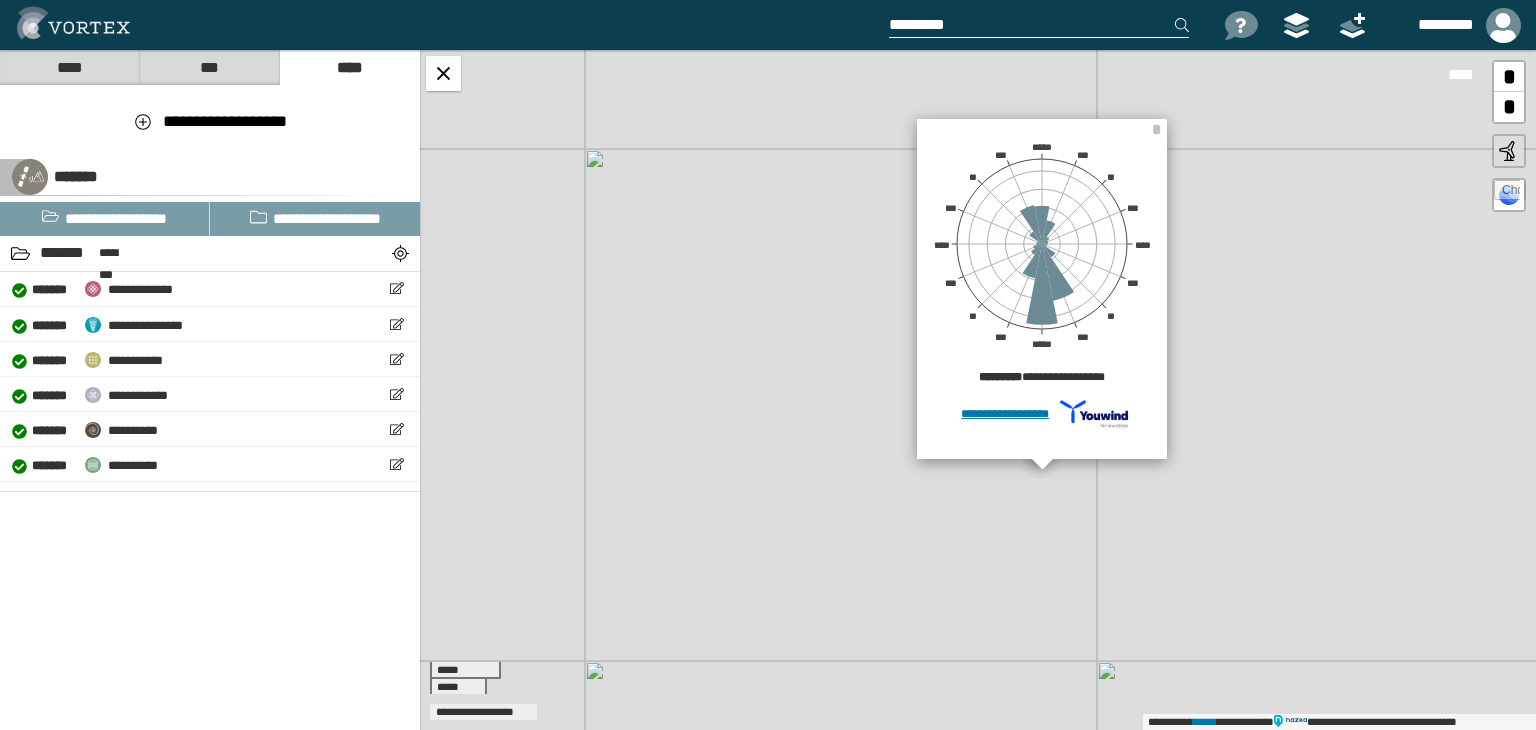 drag, startPoint x: 1101, startPoint y: 628, endPoint x: 972, endPoint y: 475, distance: 200.12495 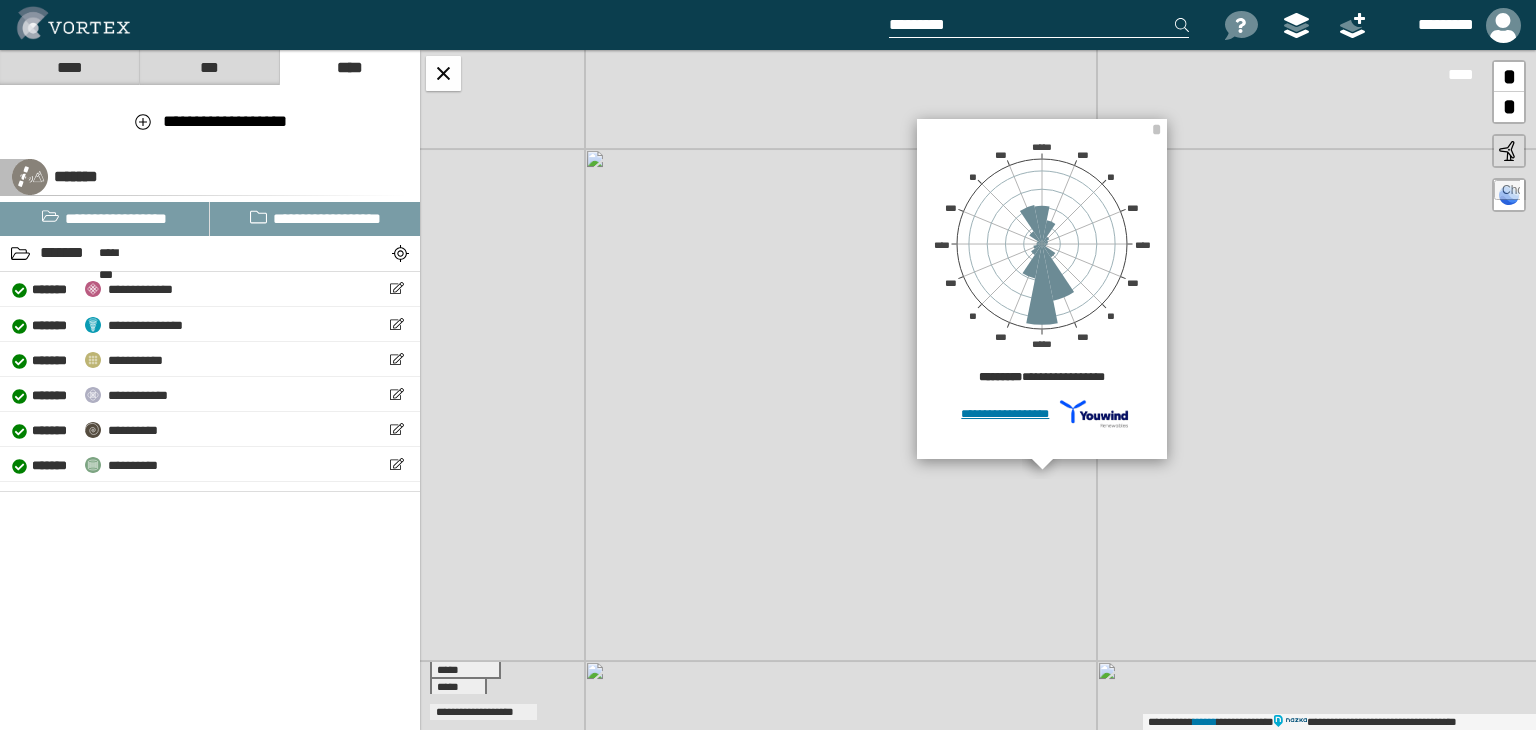 click on "**********" at bounding box center [978, 390] 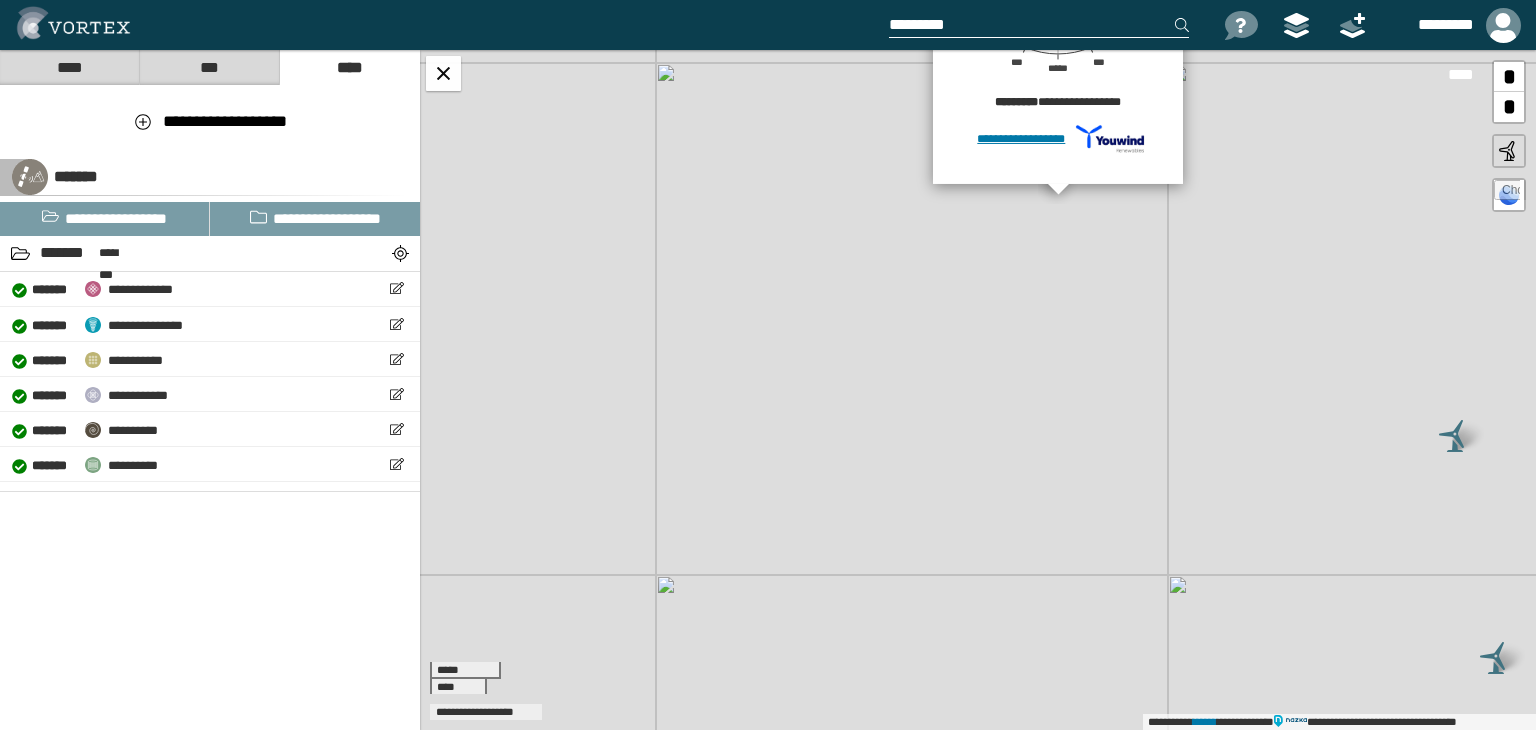 click on "**********" at bounding box center (978, 390) 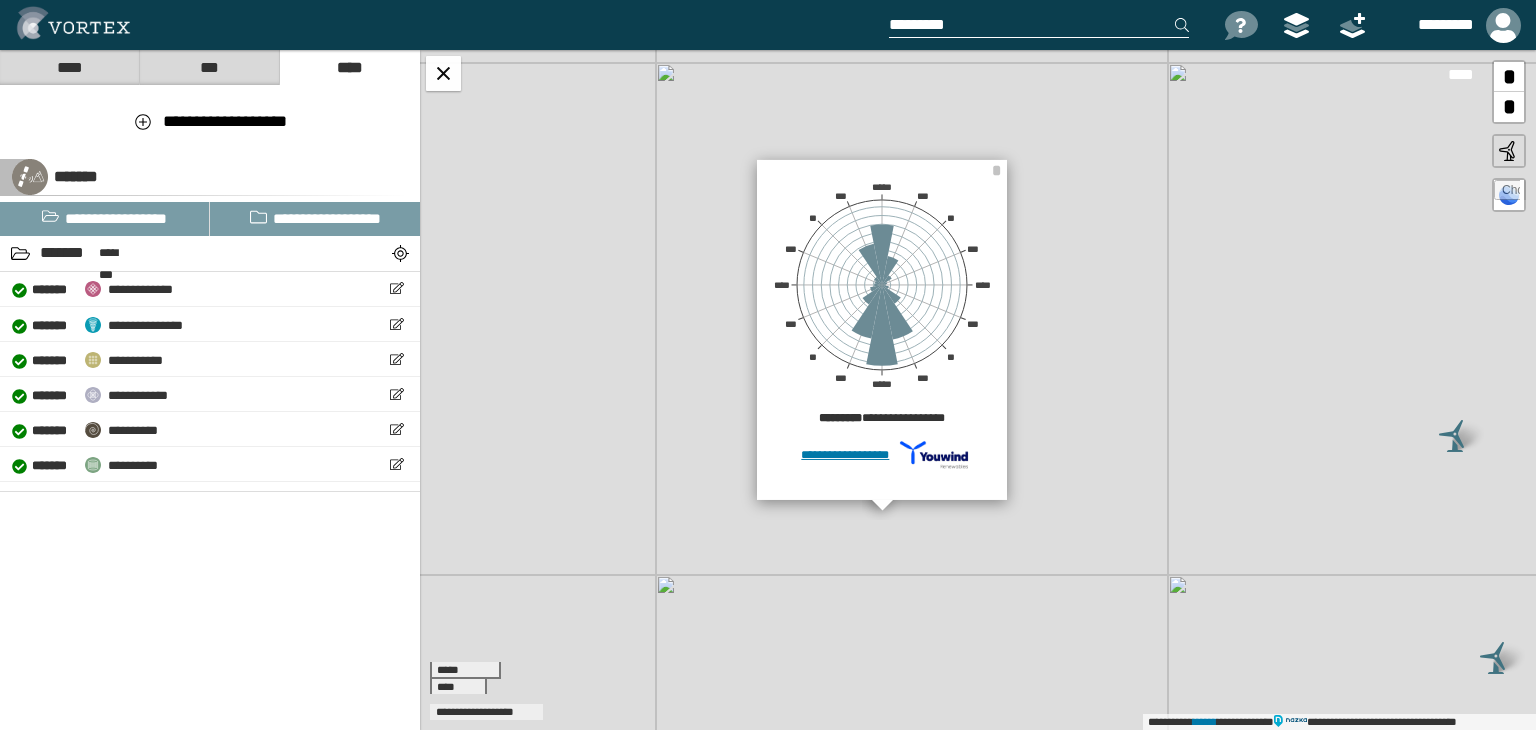 click on "**********" at bounding box center (978, 390) 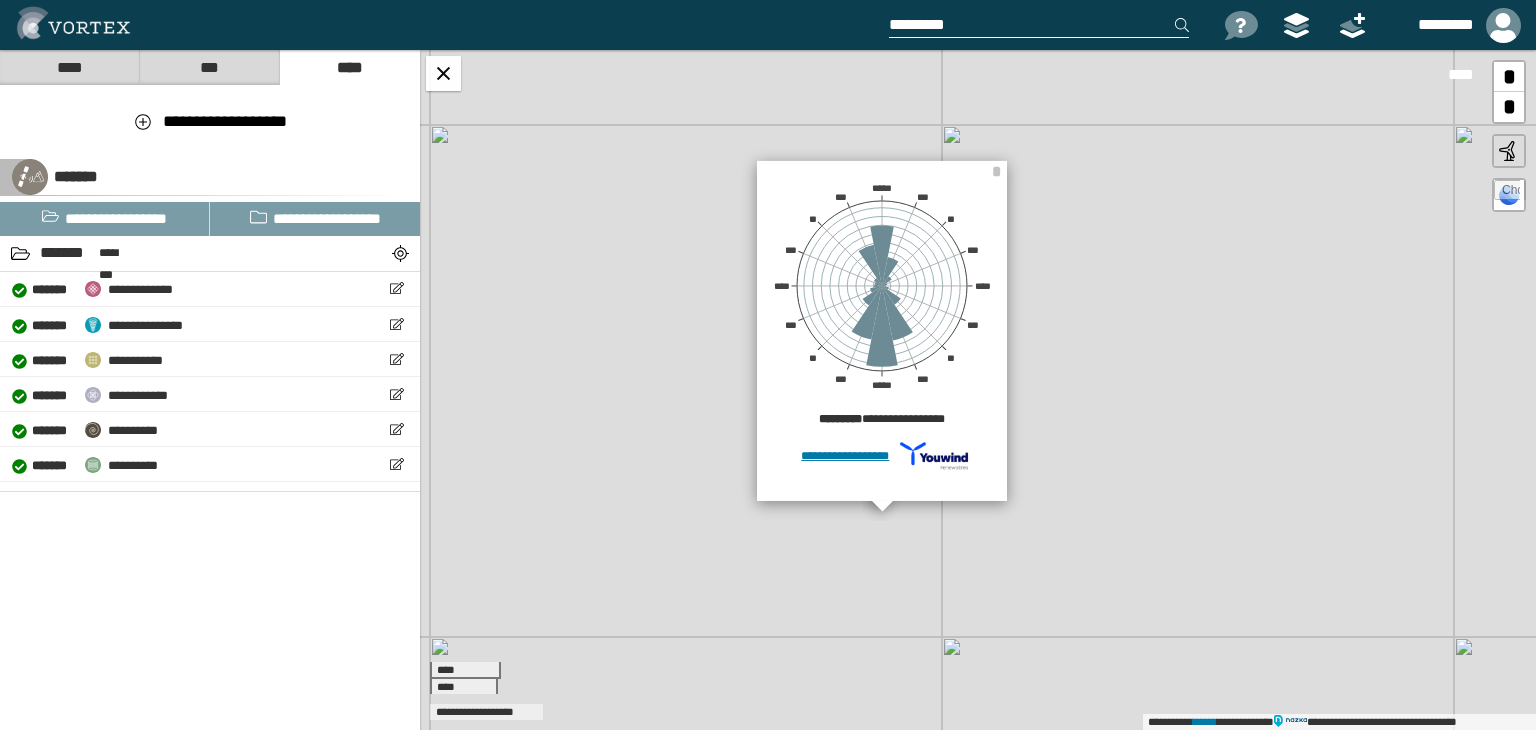 click on "**********" at bounding box center (978, 390) 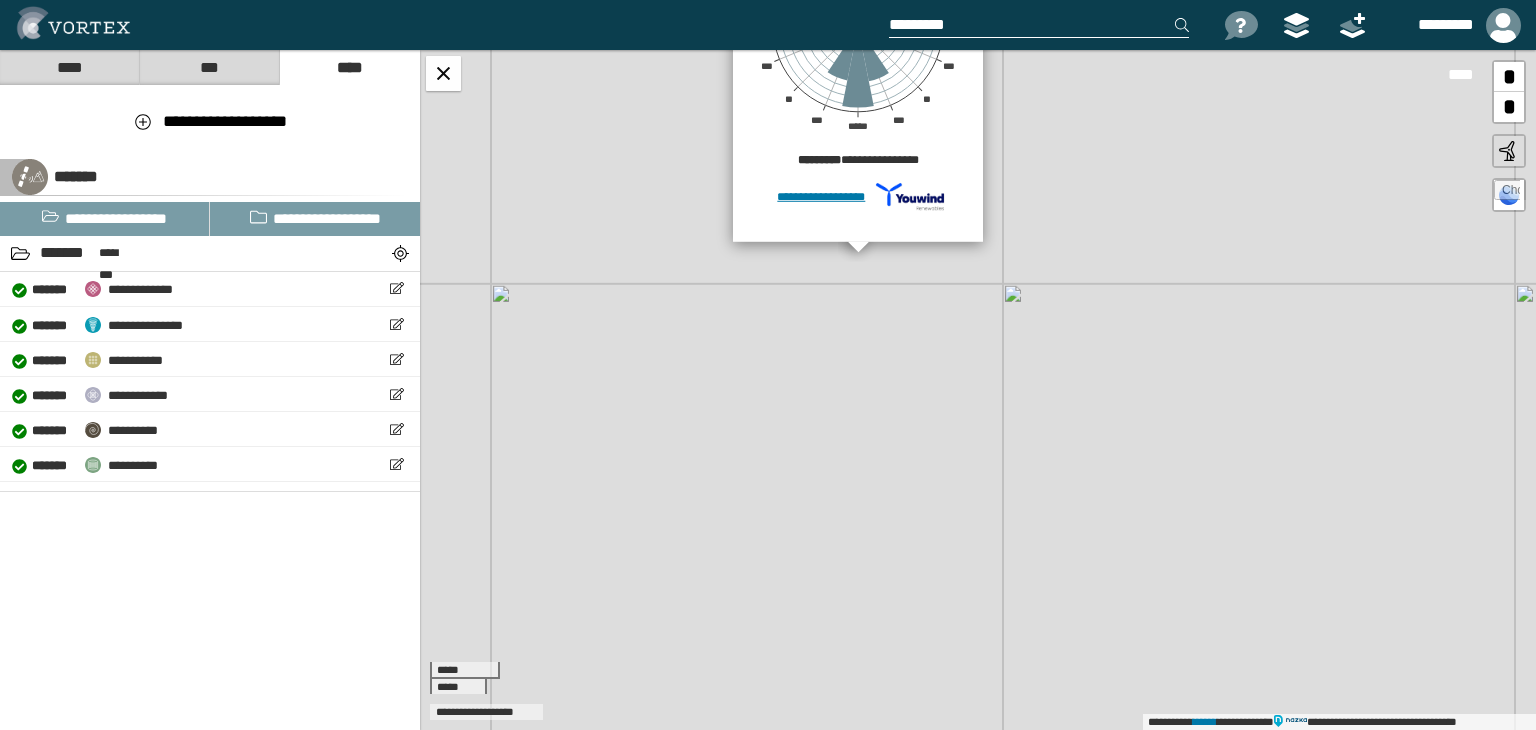 drag, startPoint x: 841, startPoint y: 613, endPoint x: 827, endPoint y: 341, distance: 272.36005 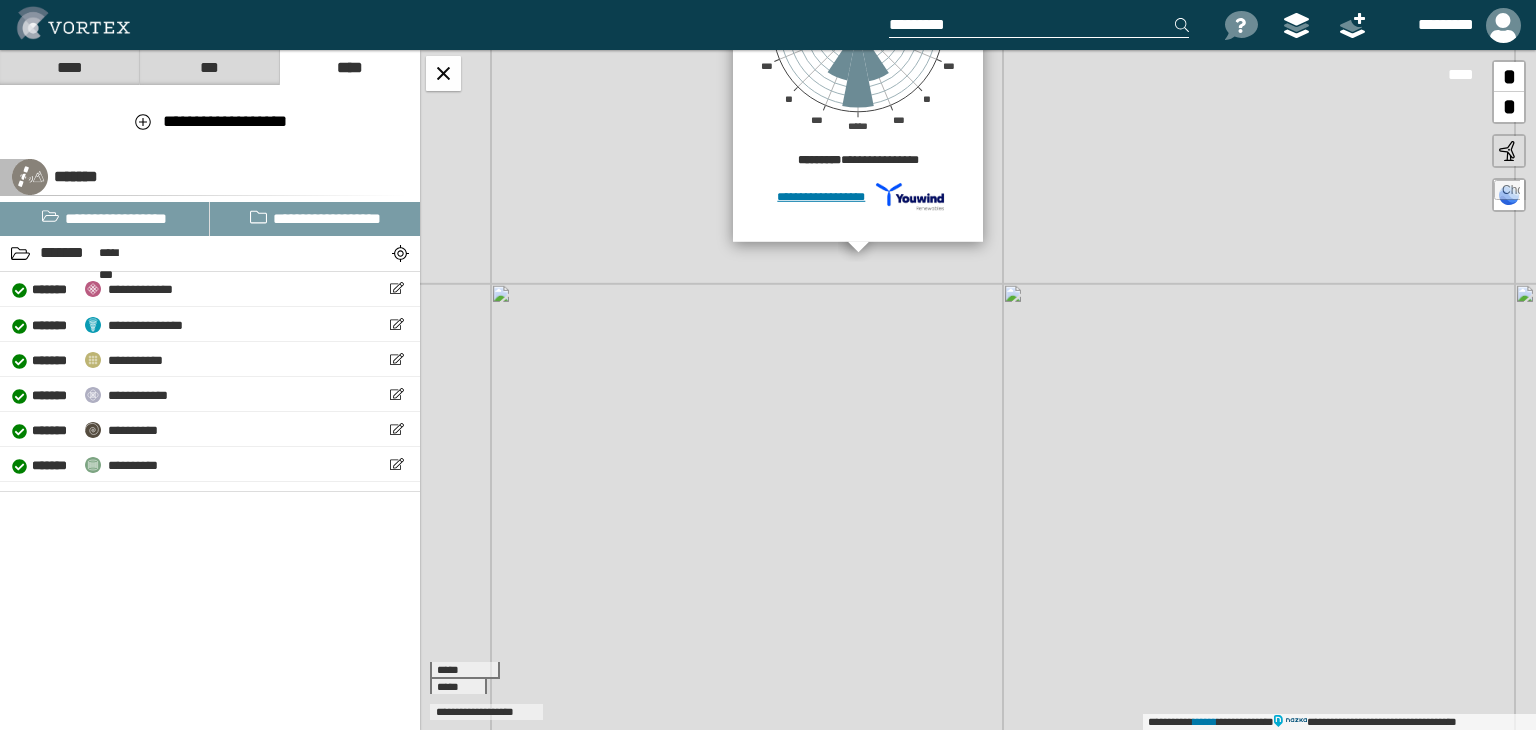 click on "**********" at bounding box center (978, 390) 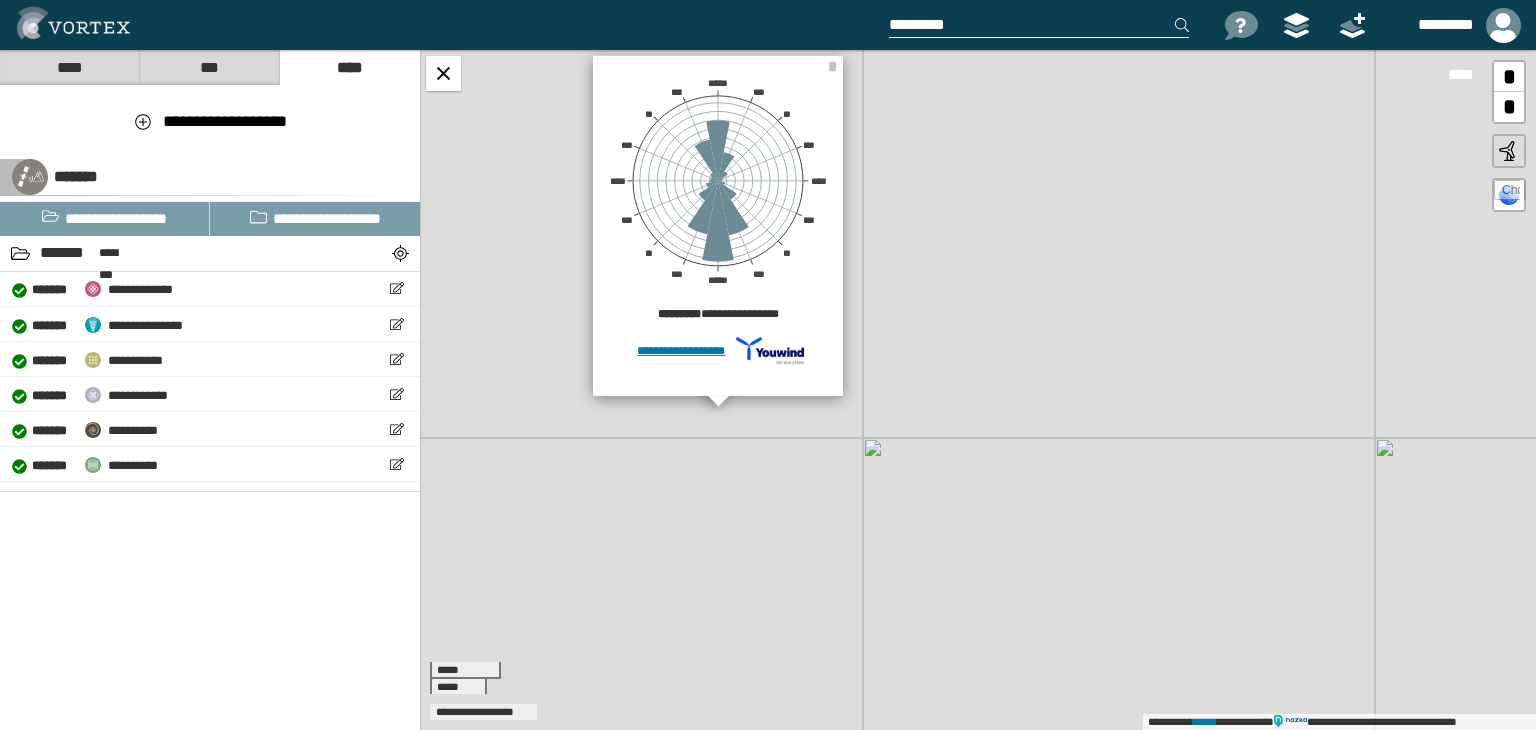 drag, startPoint x: 688, startPoint y: 353, endPoint x: 523, endPoint y: 526, distance: 239.06903 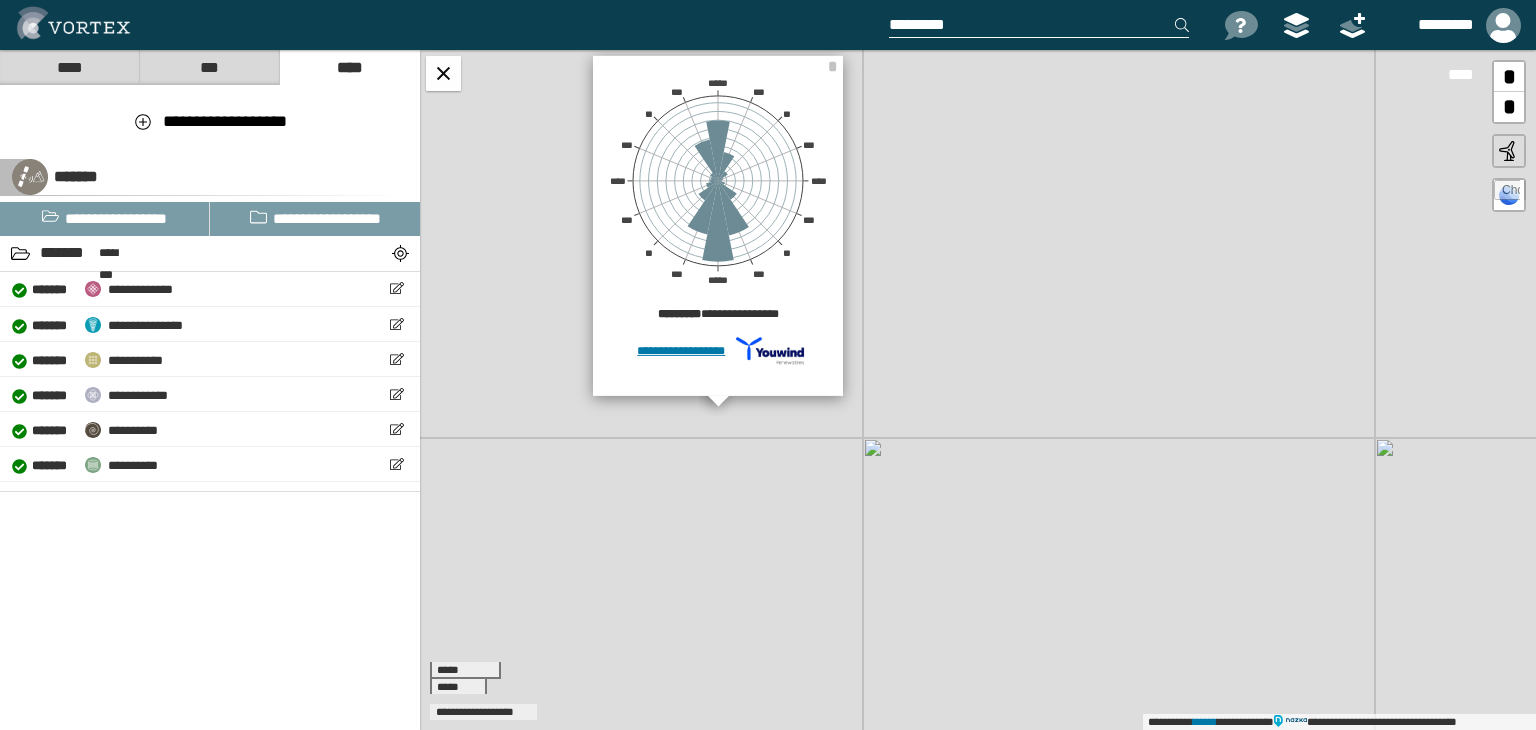 click on "**********" at bounding box center [978, 390] 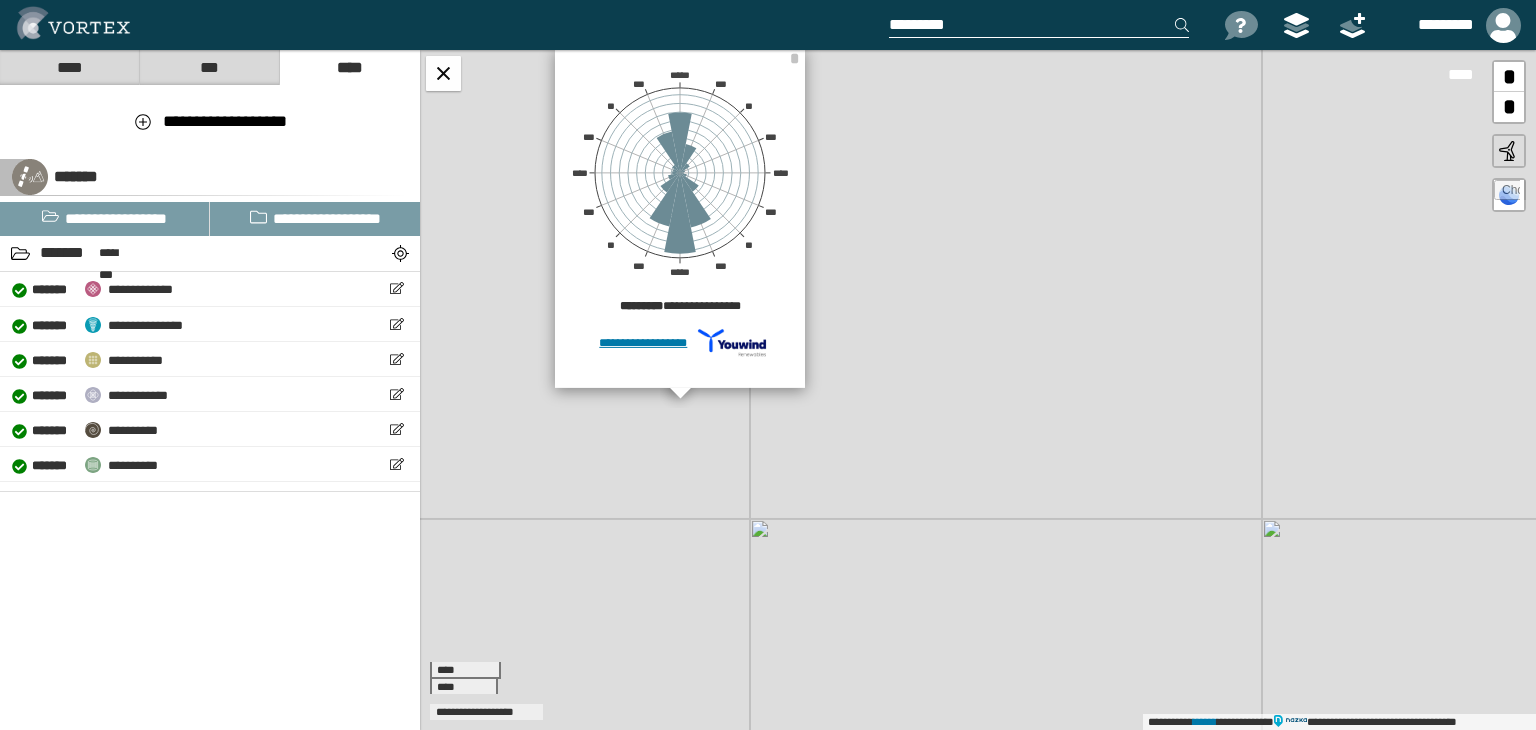 click on "**********" at bounding box center (978, 390) 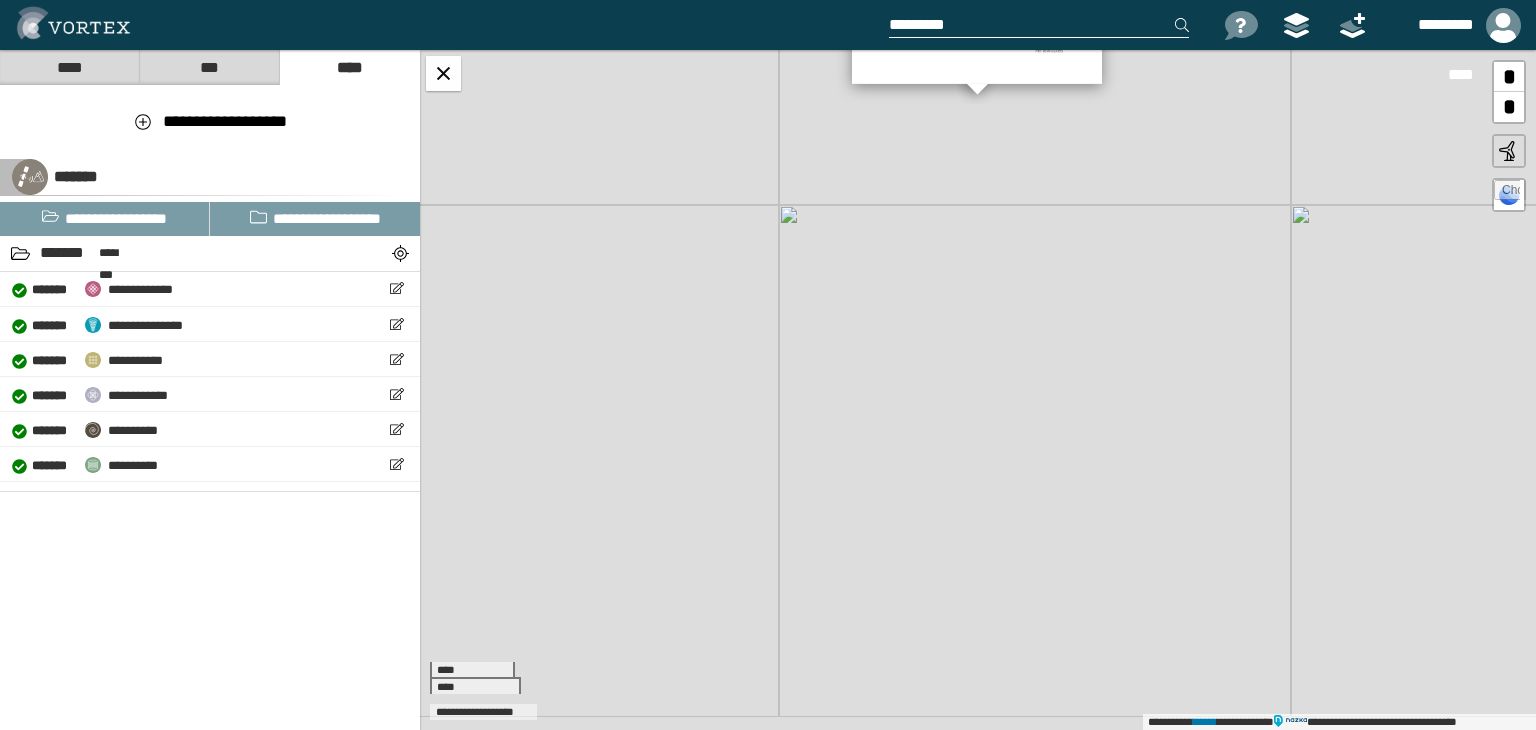 drag, startPoint x: 702, startPoint y: 653, endPoint x: 621, endPoint y: 440, distance: 227.88155 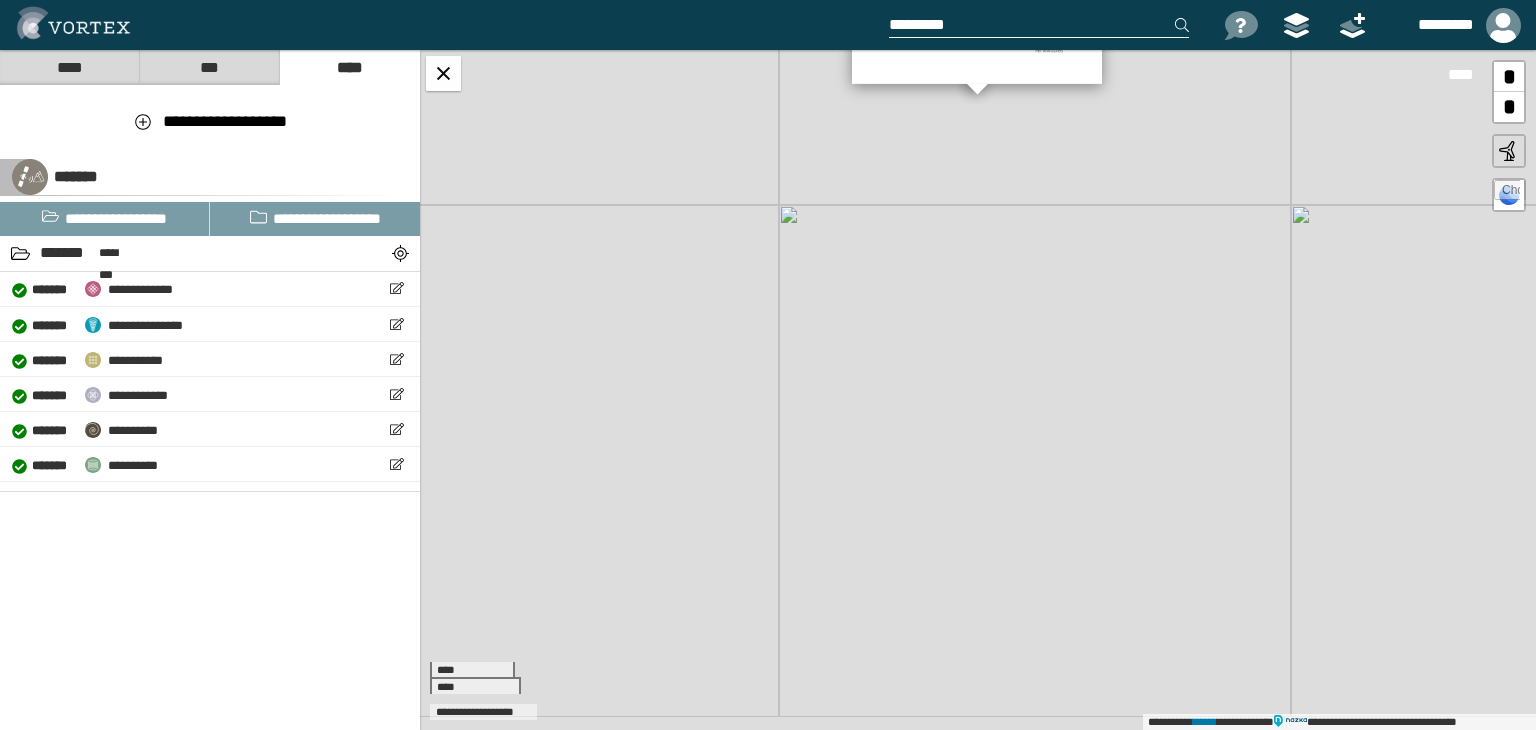 click on "**********" at bounding box center (978, 390) 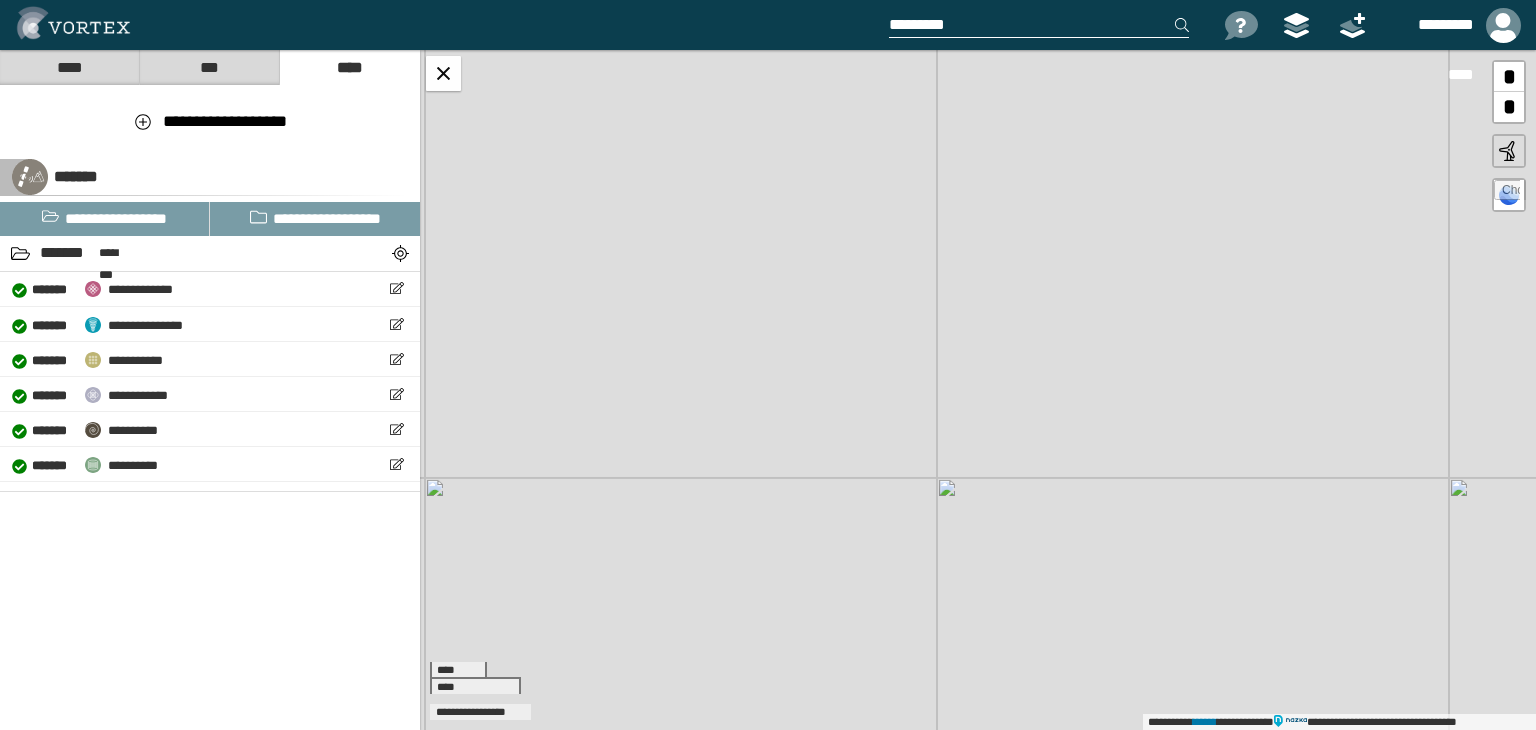 click on "**********" at bounding box center (978, 390) 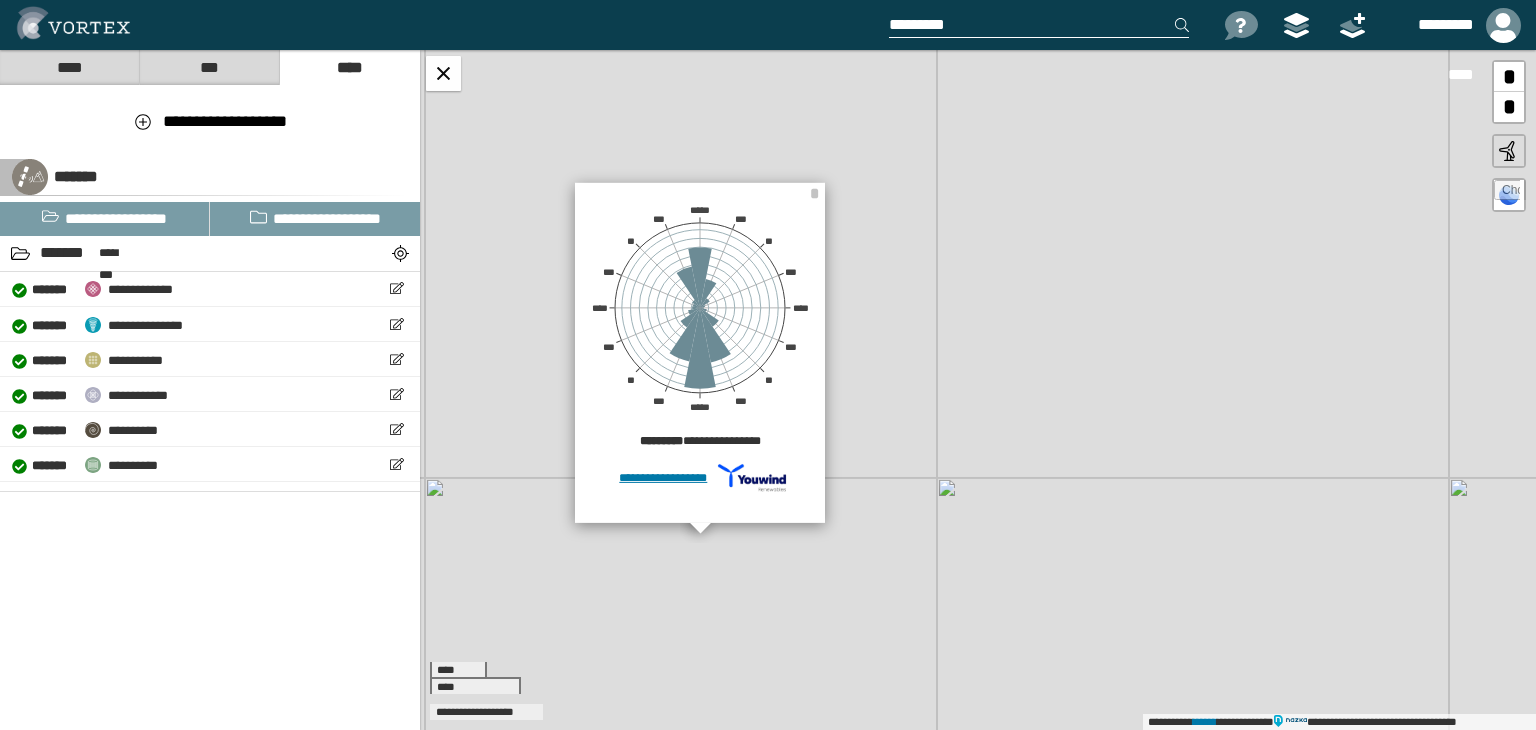 drag, startPoint x: 592, startPoint y: 651, endPoint x: 492, endPoint y: 621, distance: 104.40307 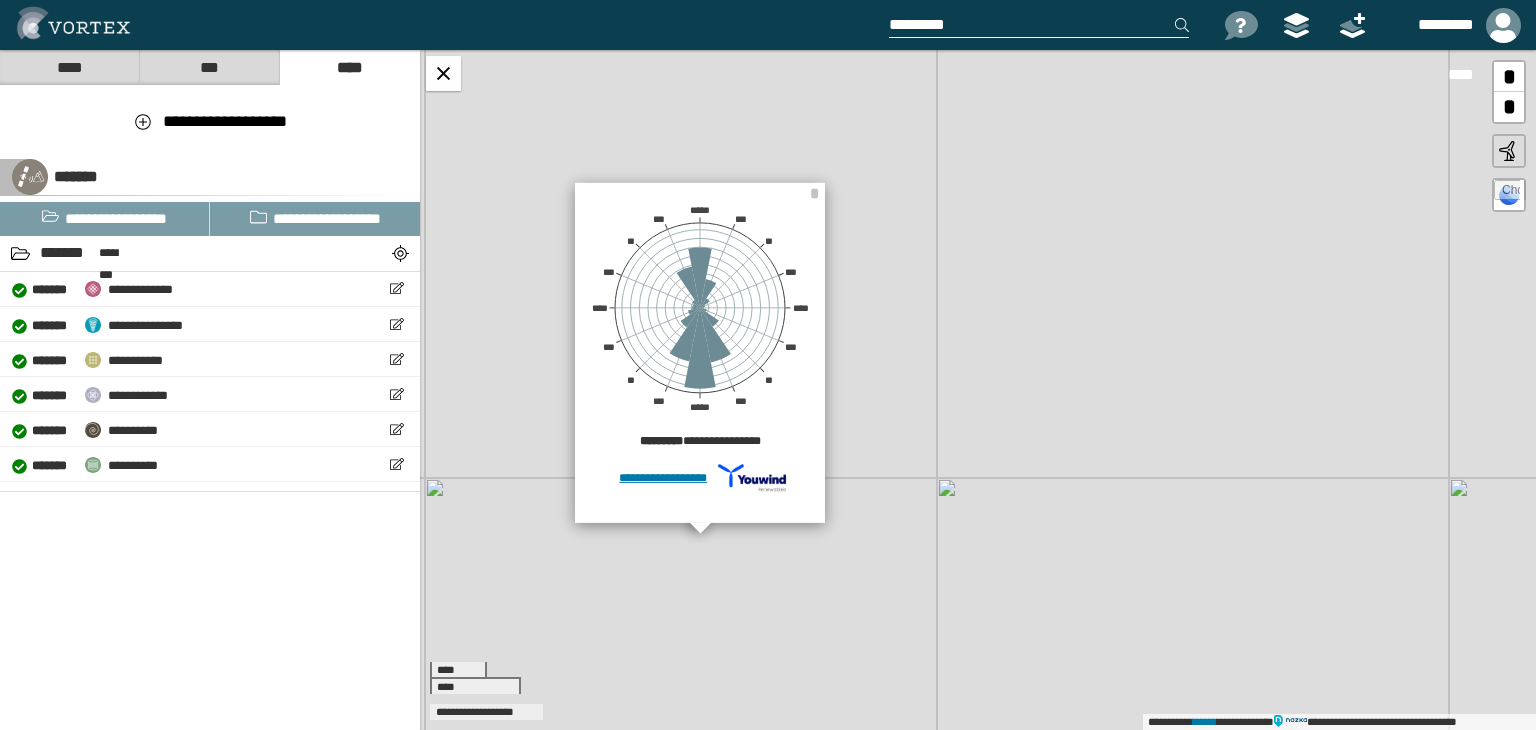 click on "**********" at bounding box center [978, 390] 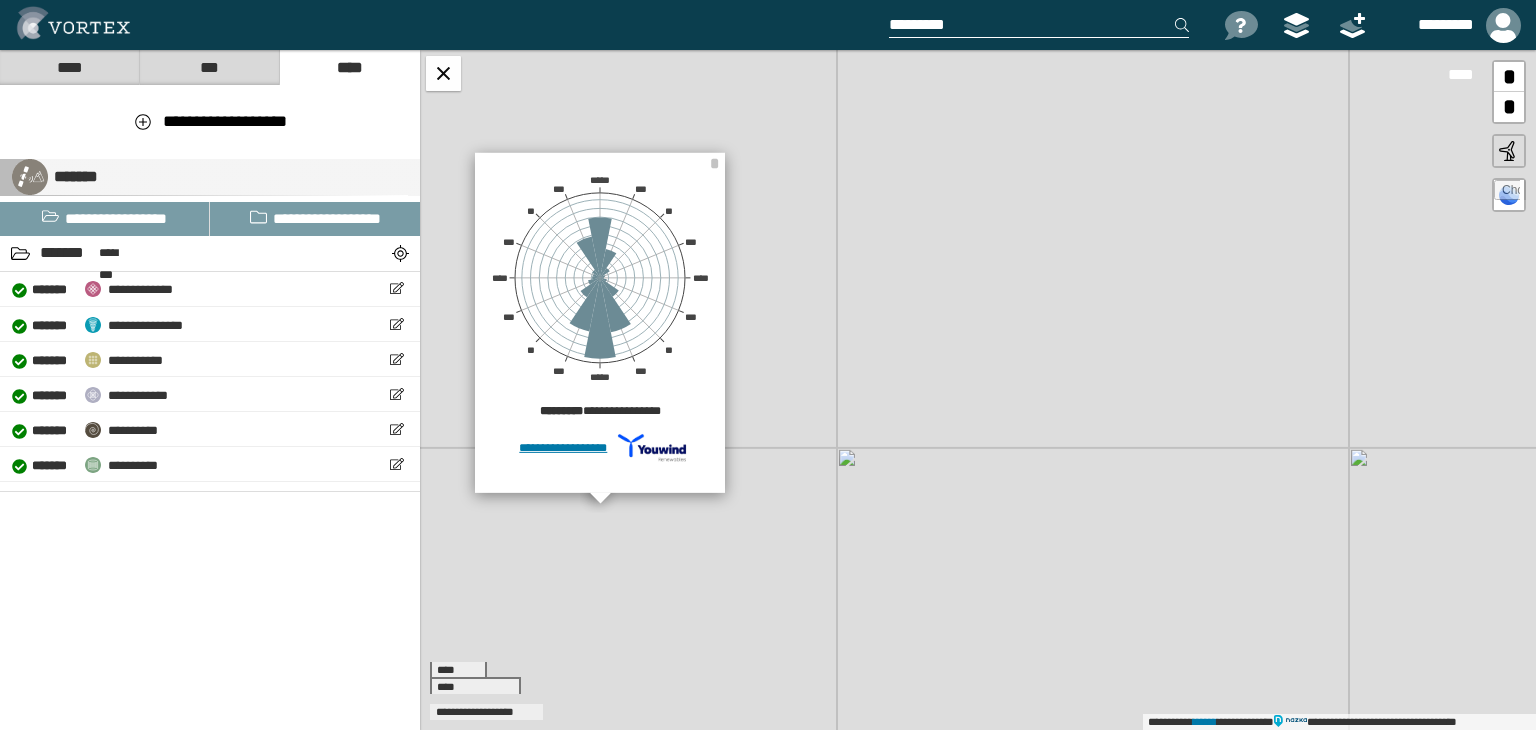 click on "*******" at bounding box center (210, 177) 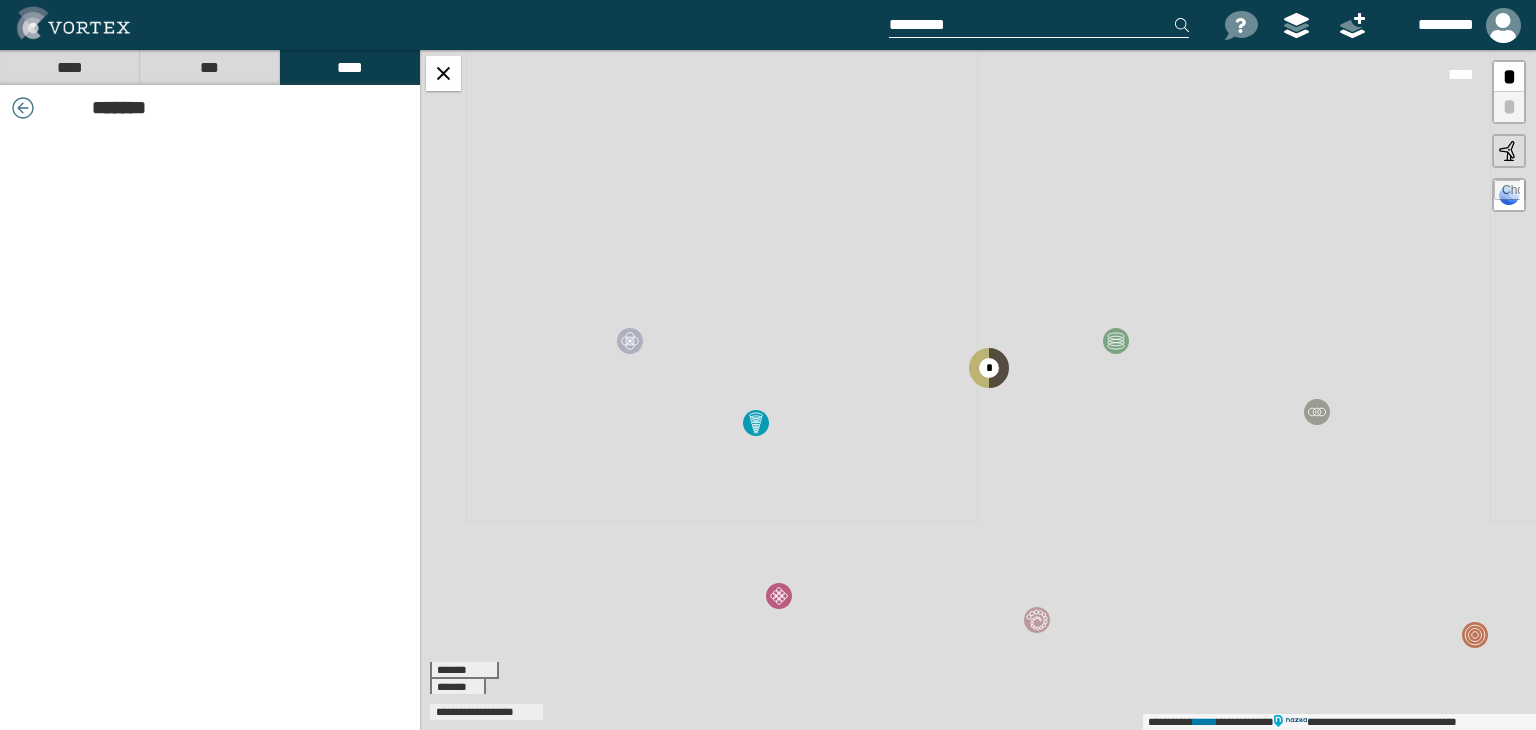 click on "**********" at bounding box center (210, 430) 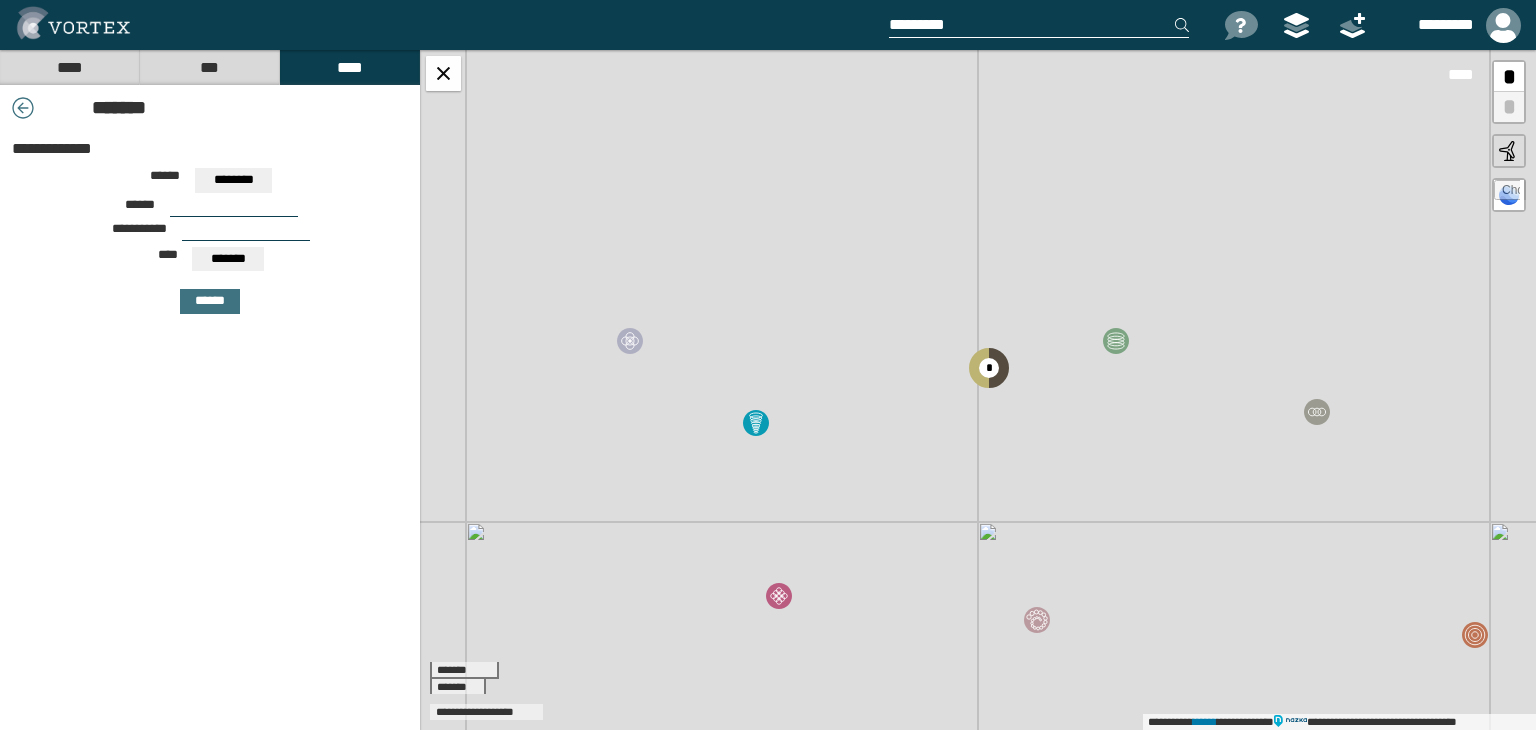click on "*******" at bounding box center [120, 108] 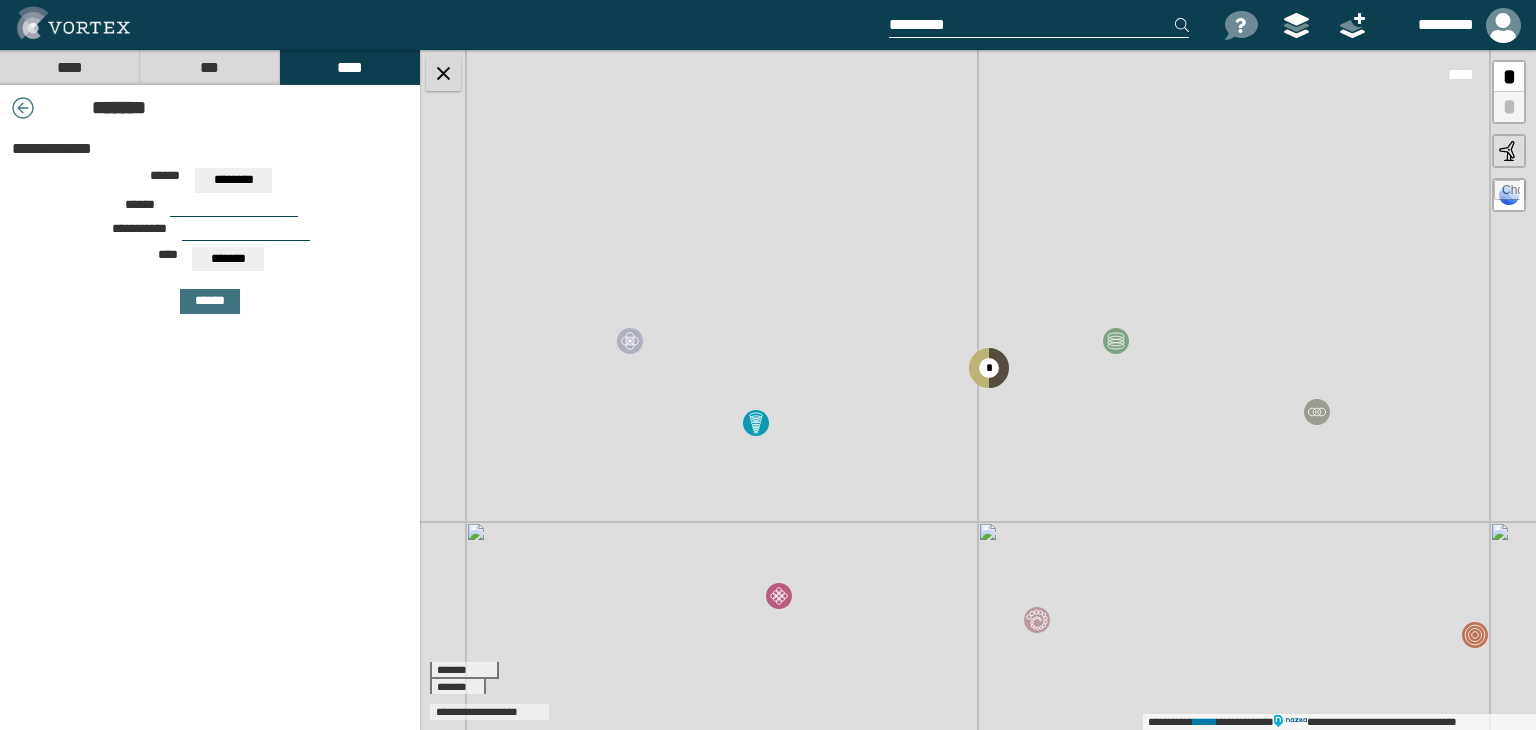 click at bounding box center (443, 73) 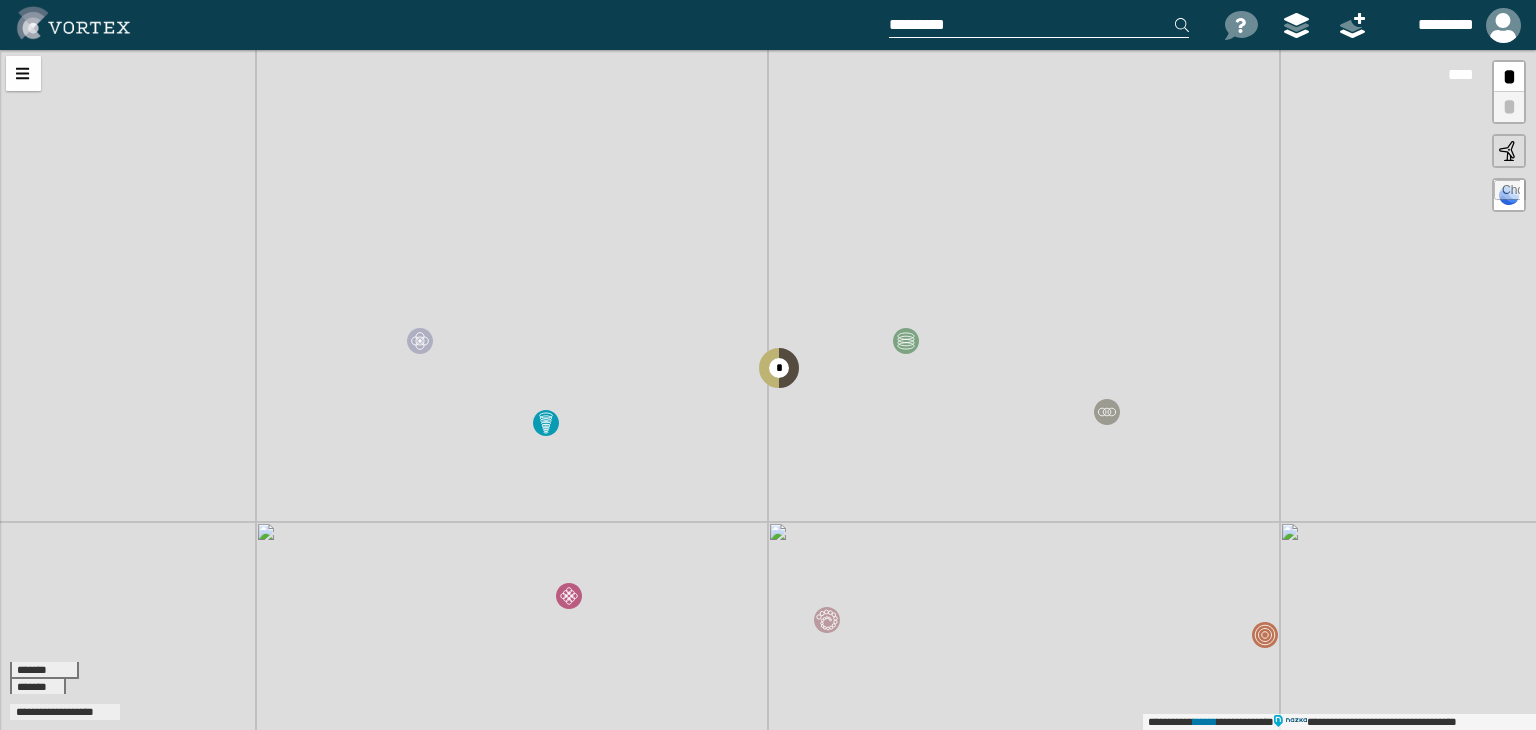 click at bounding box center [1507, 193] 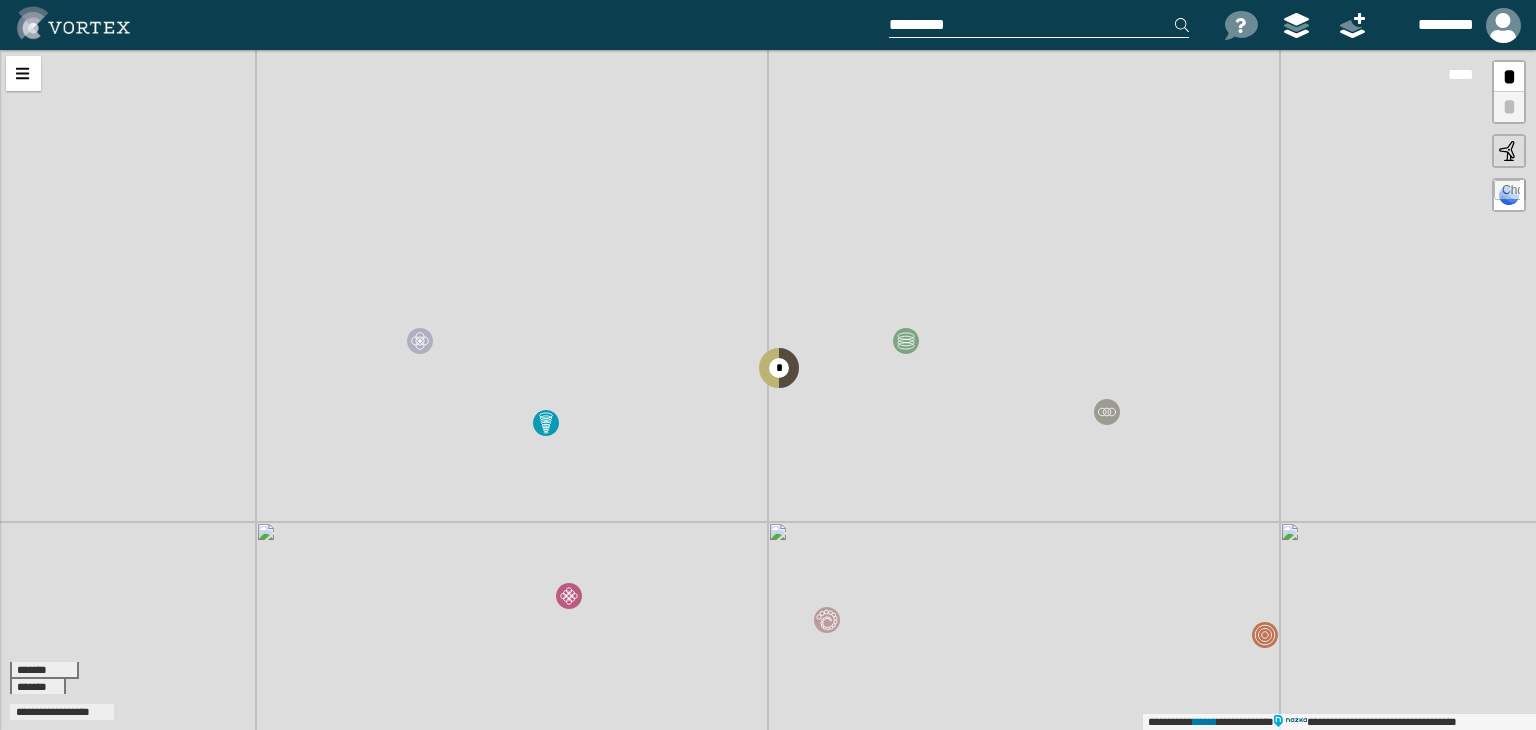 click at bounding box center (1509, 151) 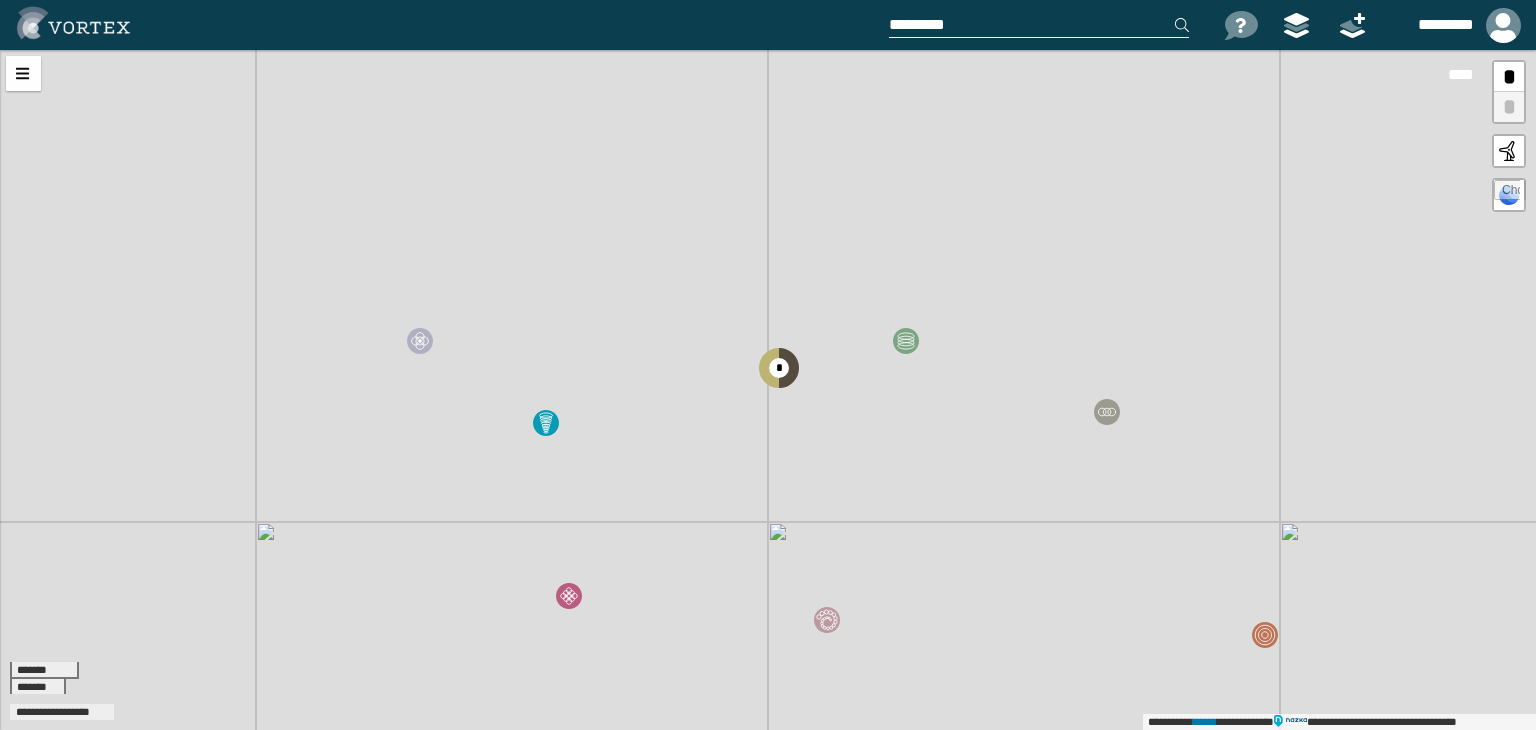 click at bounding box center [1509, 151] 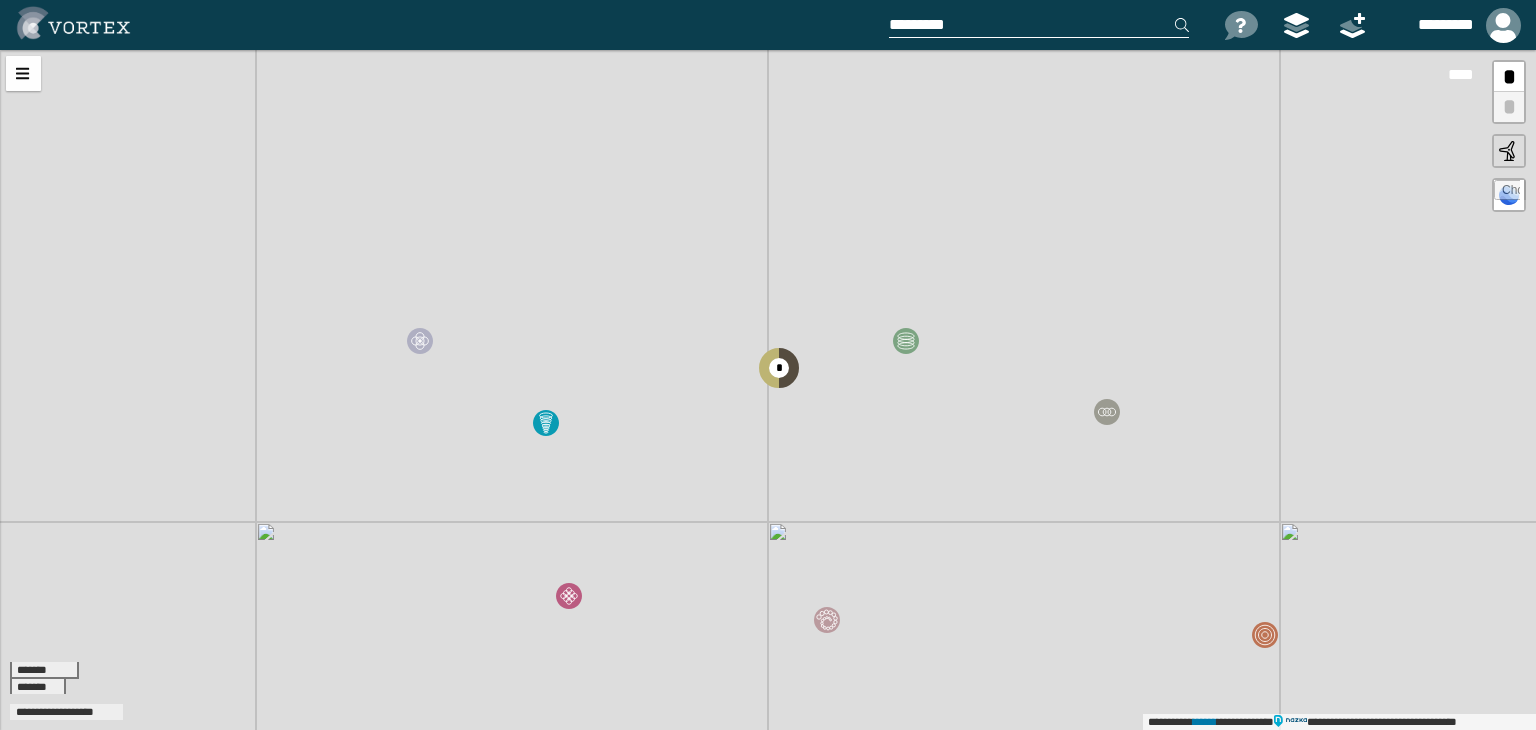 click at bounding box center (1039, 25) 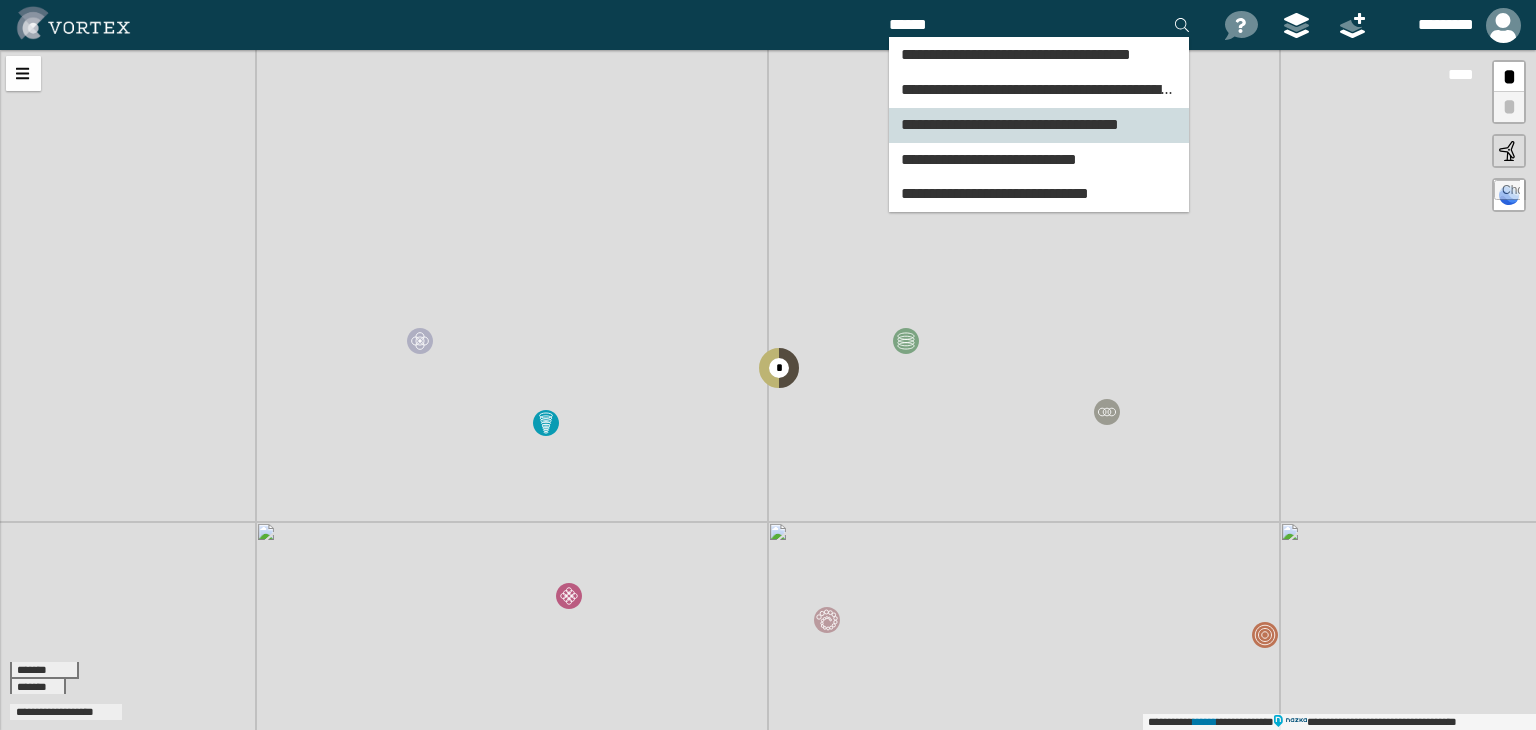 type on "******" 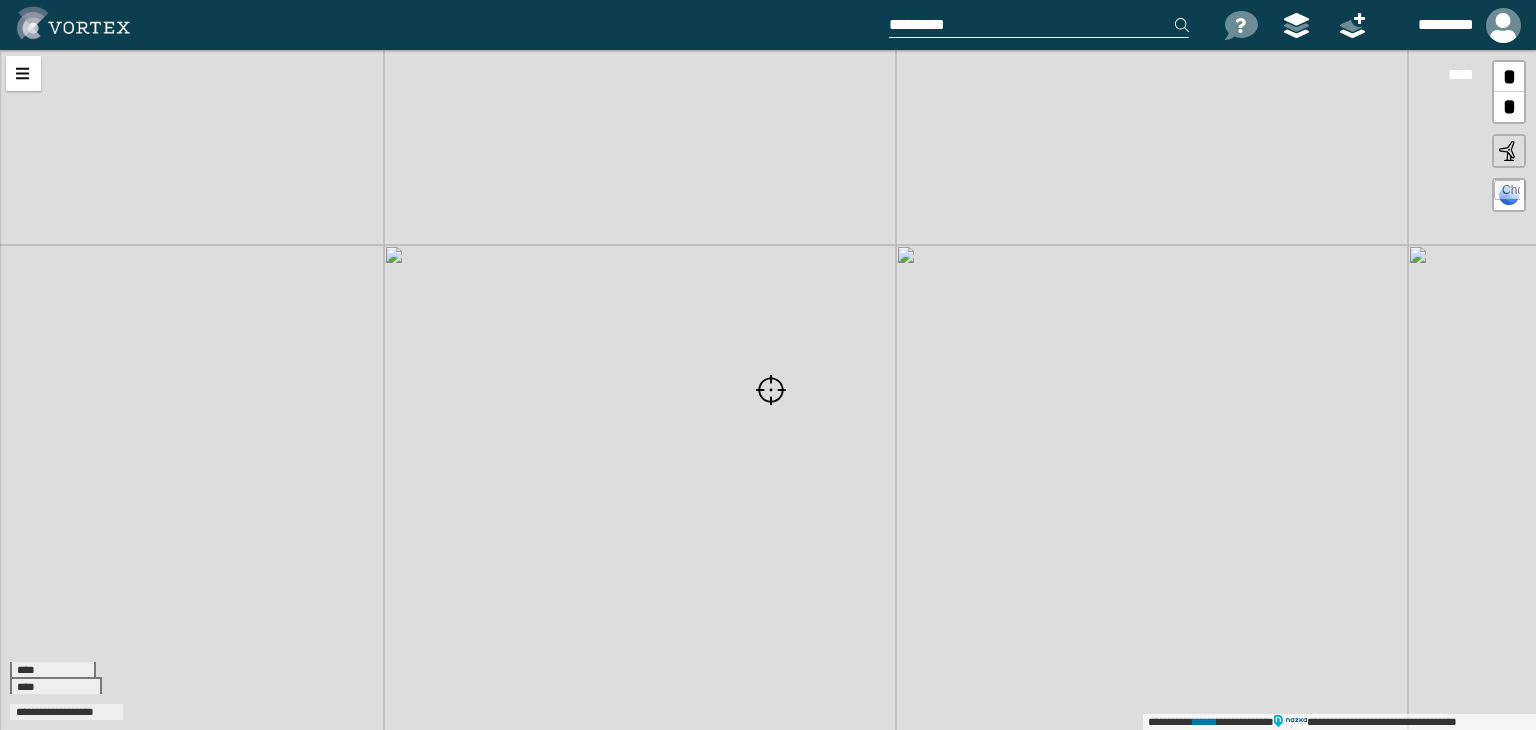 click on "**********" at bounding box center [768, 390] 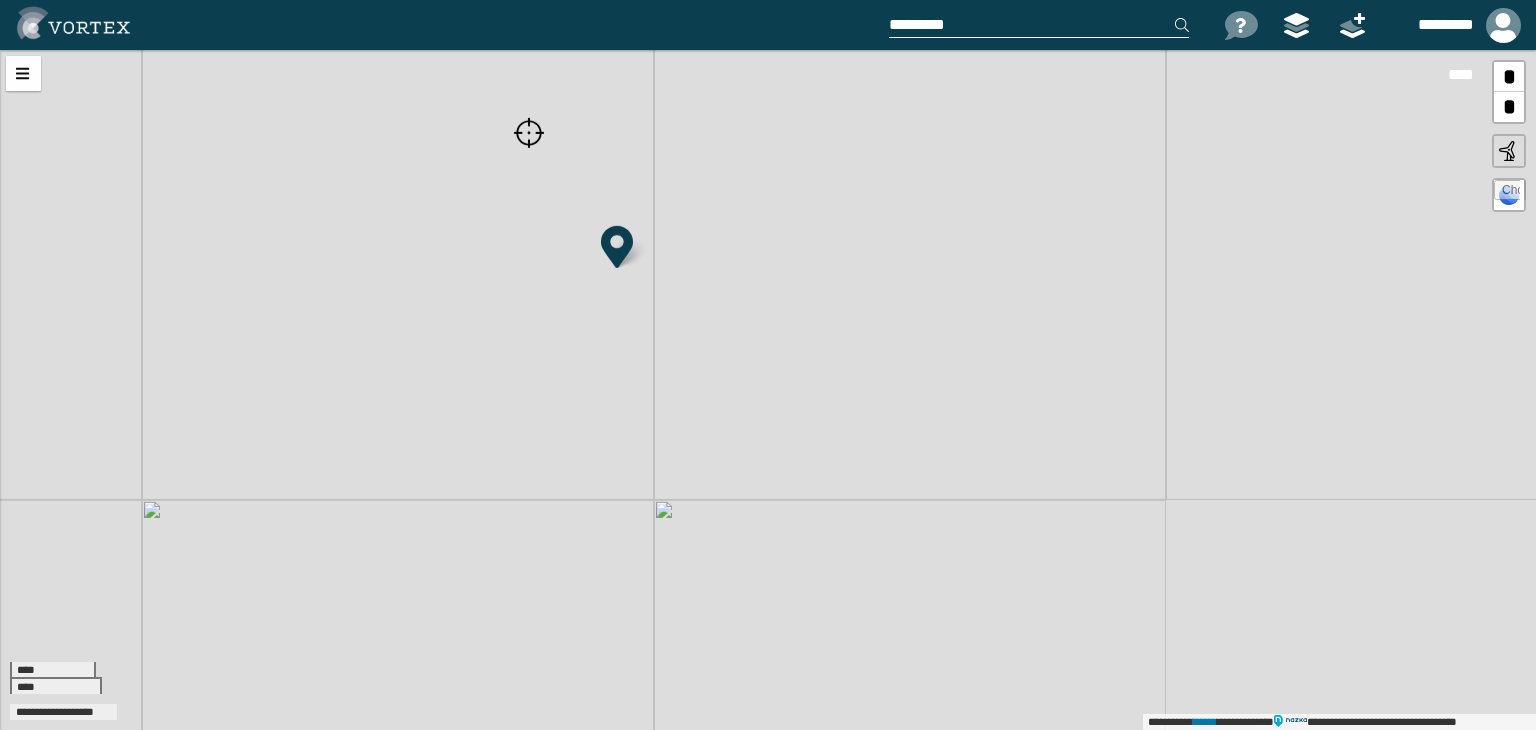 drag, startPoint x: 944, startPoint y: 569, endPoint x: 692, endPoint y: 304, distance: 365.68976 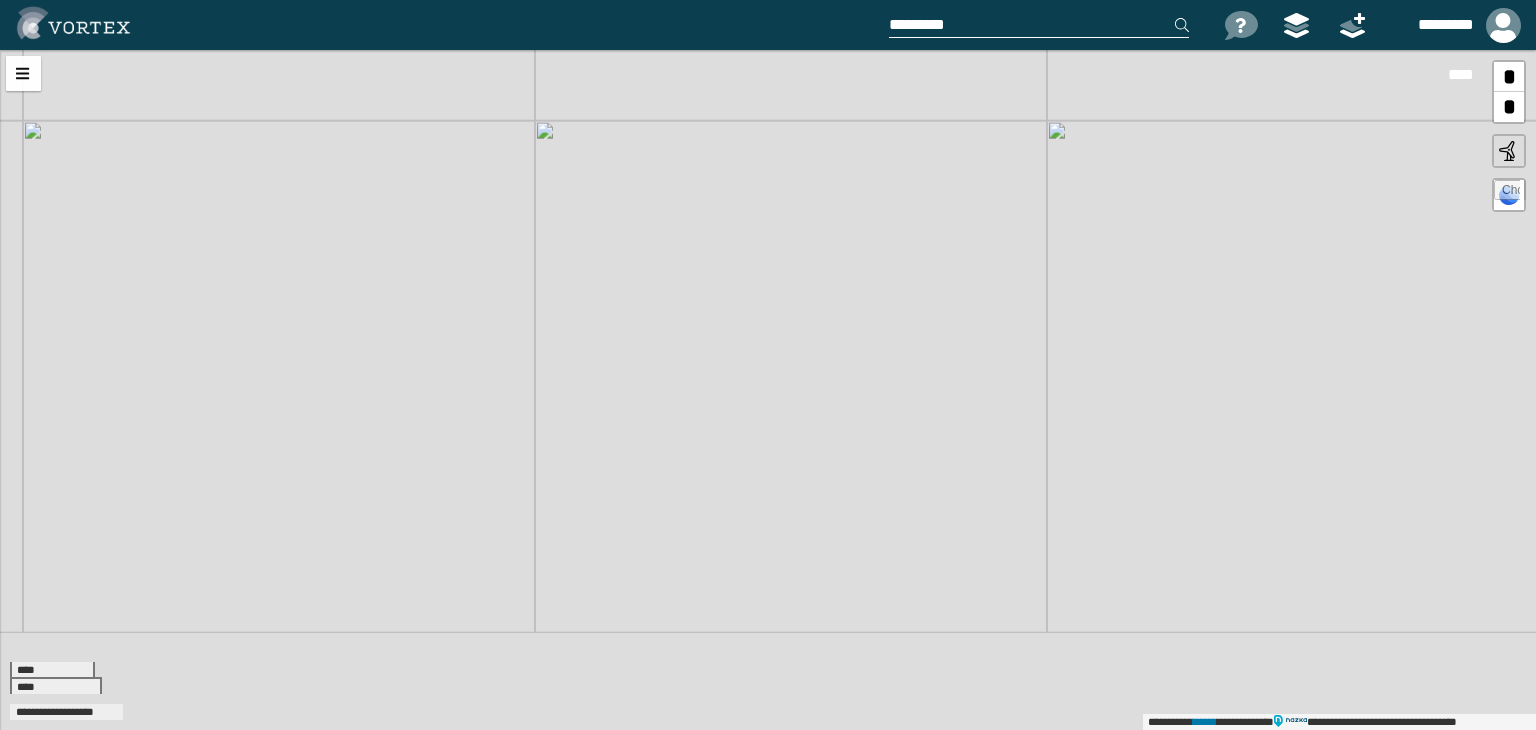 drag, startPoint x: 844, startPoint y: 494, endPoint x: 735, endPoint y: 55, distance: 452.32953 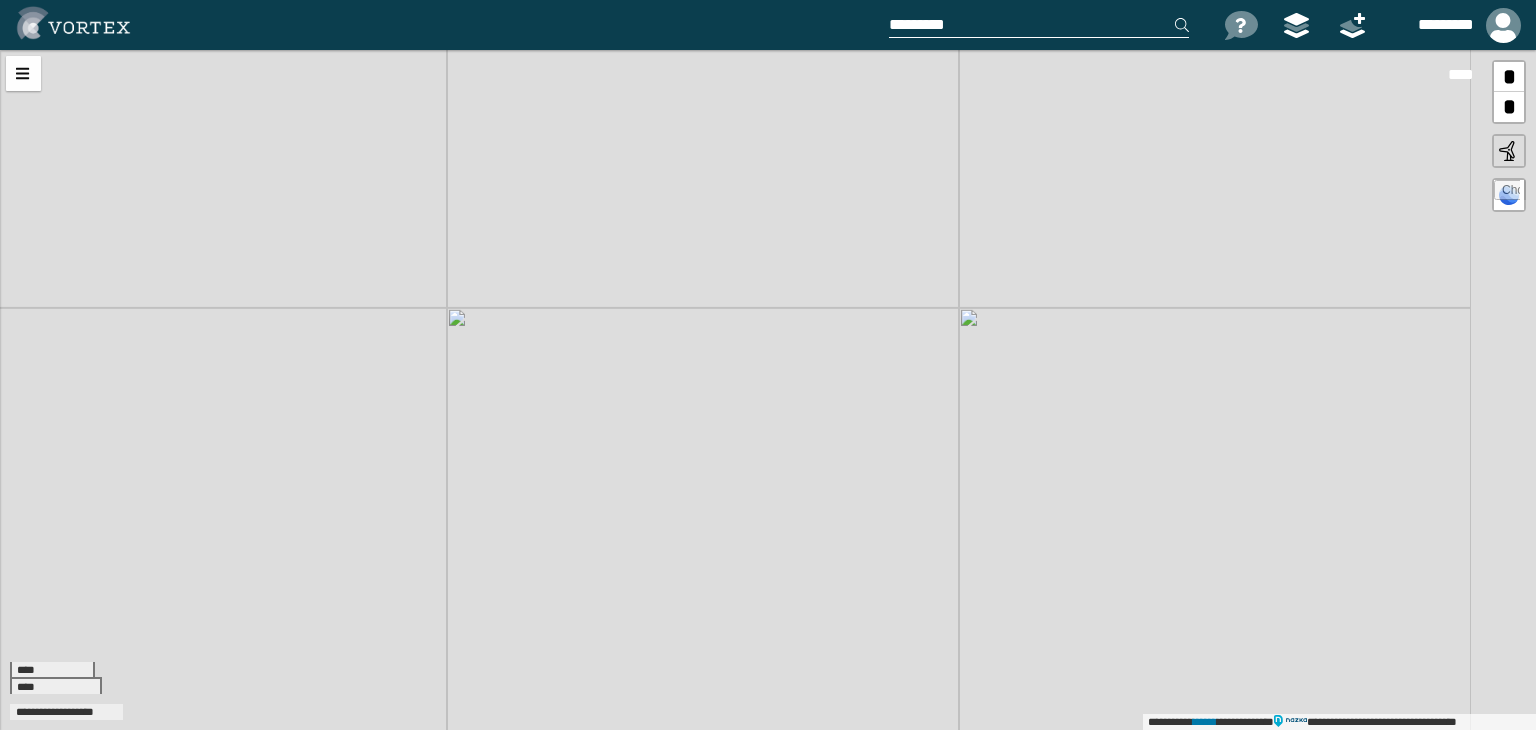 drag, startPoint x: 778, startPoint y: 372, endPoint x: 686, endPoint y: 114, distance: 273.91238 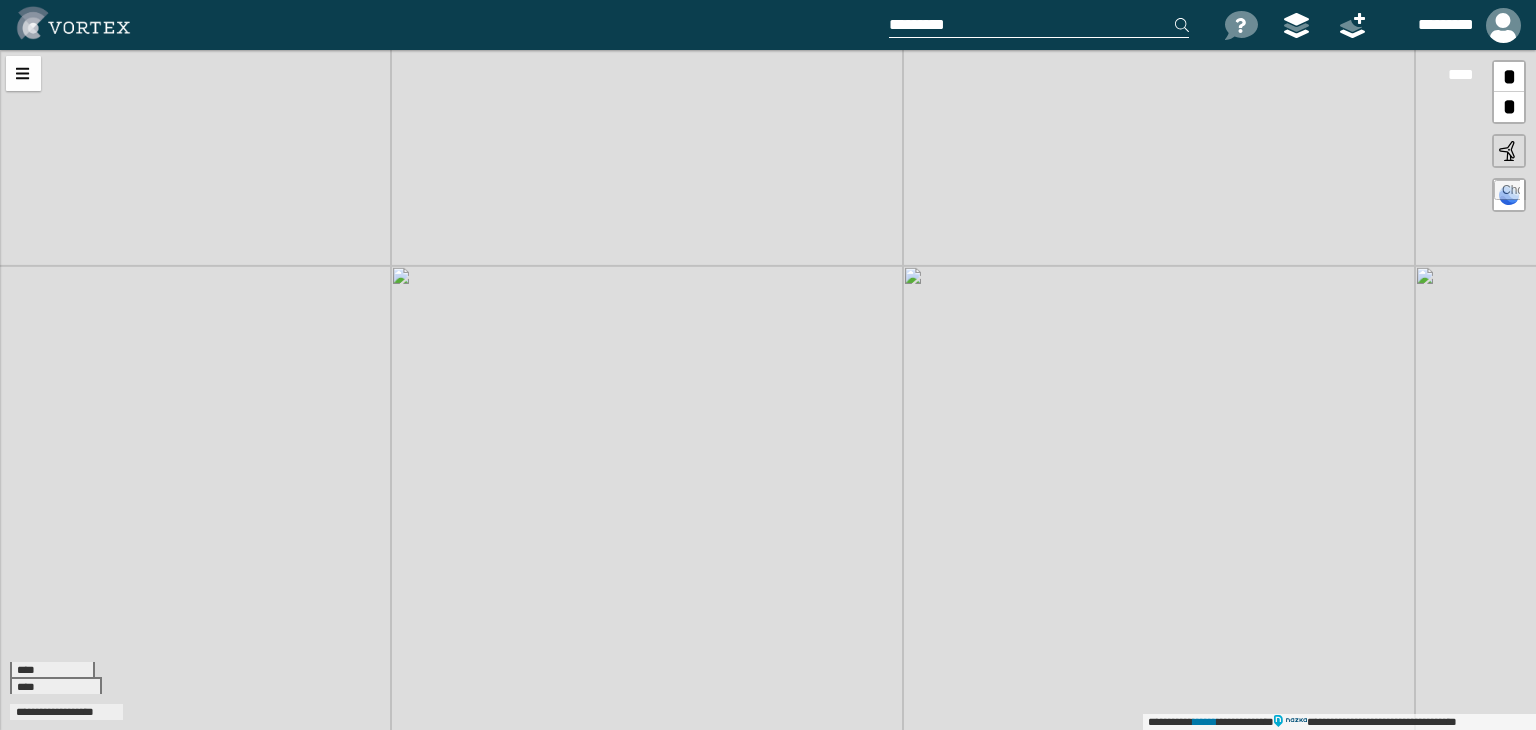 drag, startPoint x: 699, startPoint y: 407, endPoint x: 546, endPoint y: 230, distance: 233.96153 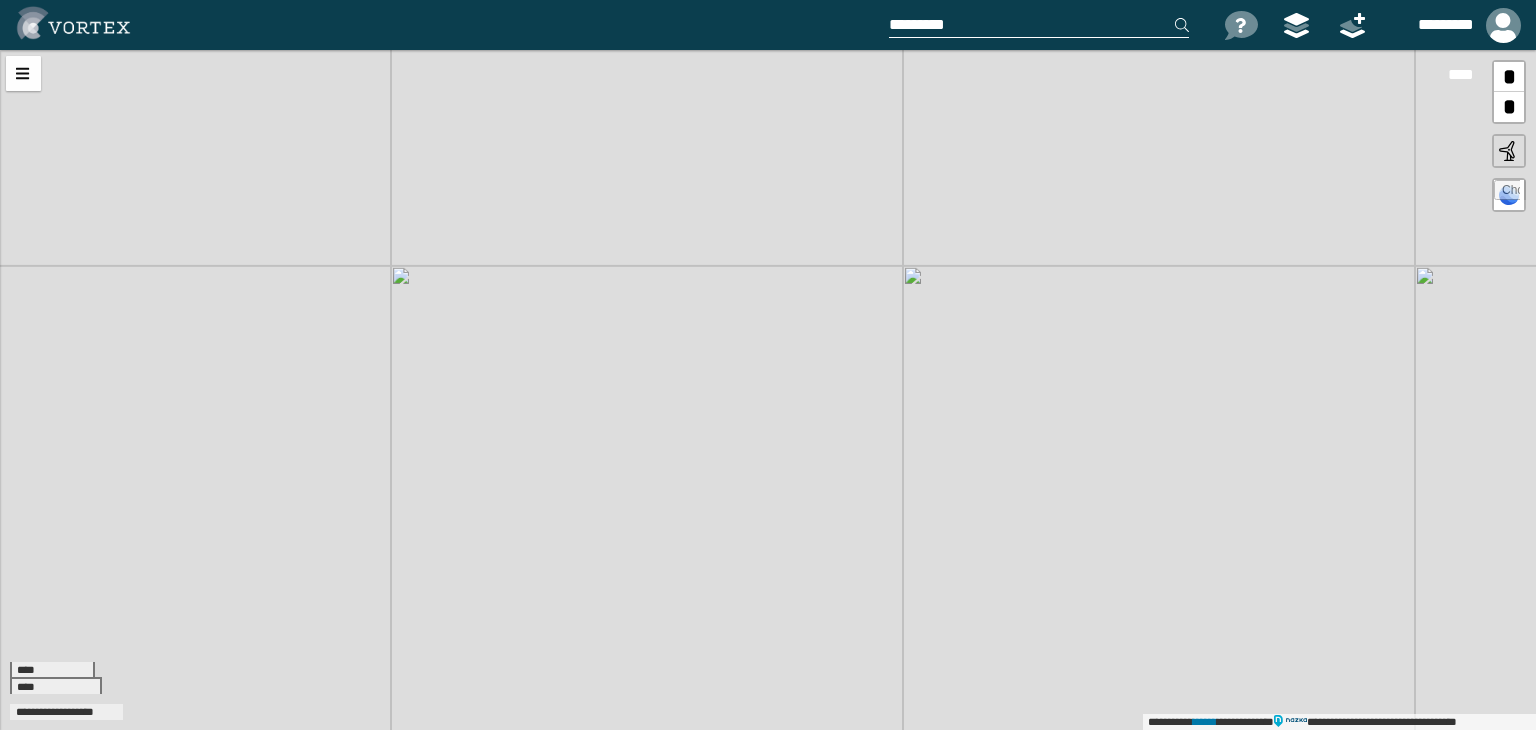 click on "**********" at bounding box center (768, 390) 